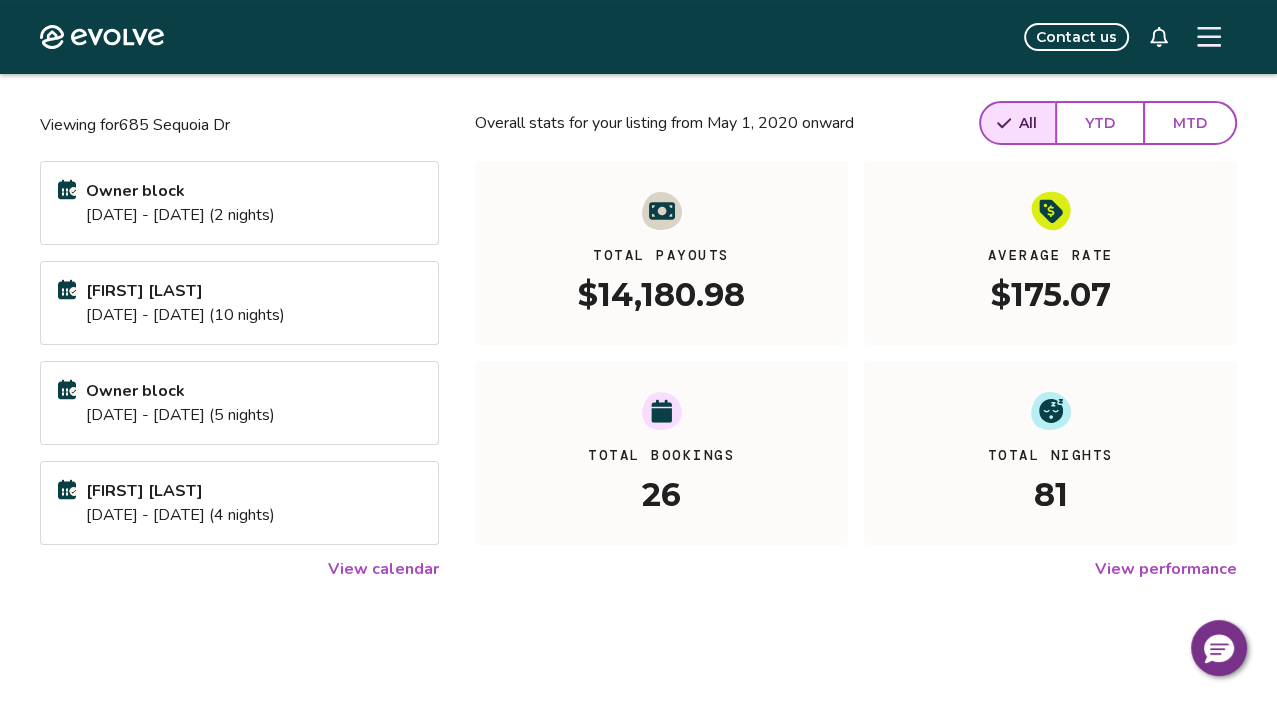 scroll, scrollTop: 147, scrollLeft: 0, axis: vertical 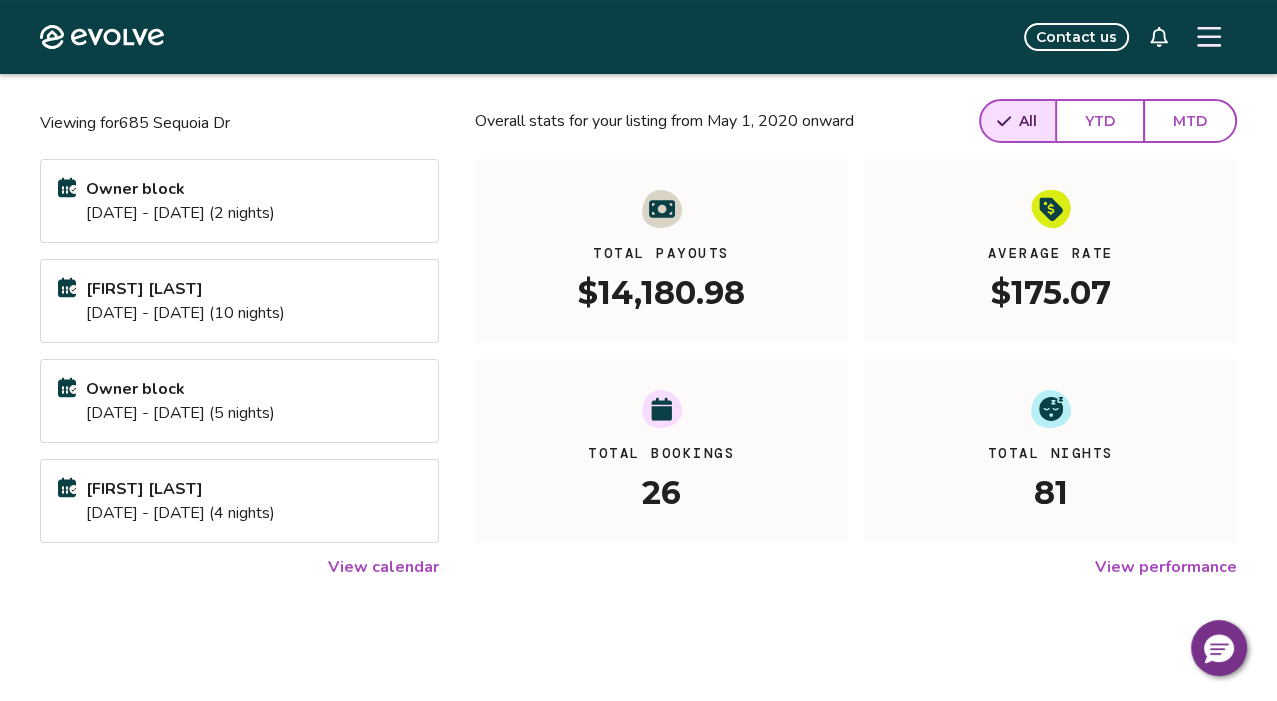 click on "View calendar" at bounding box center [383, 567] 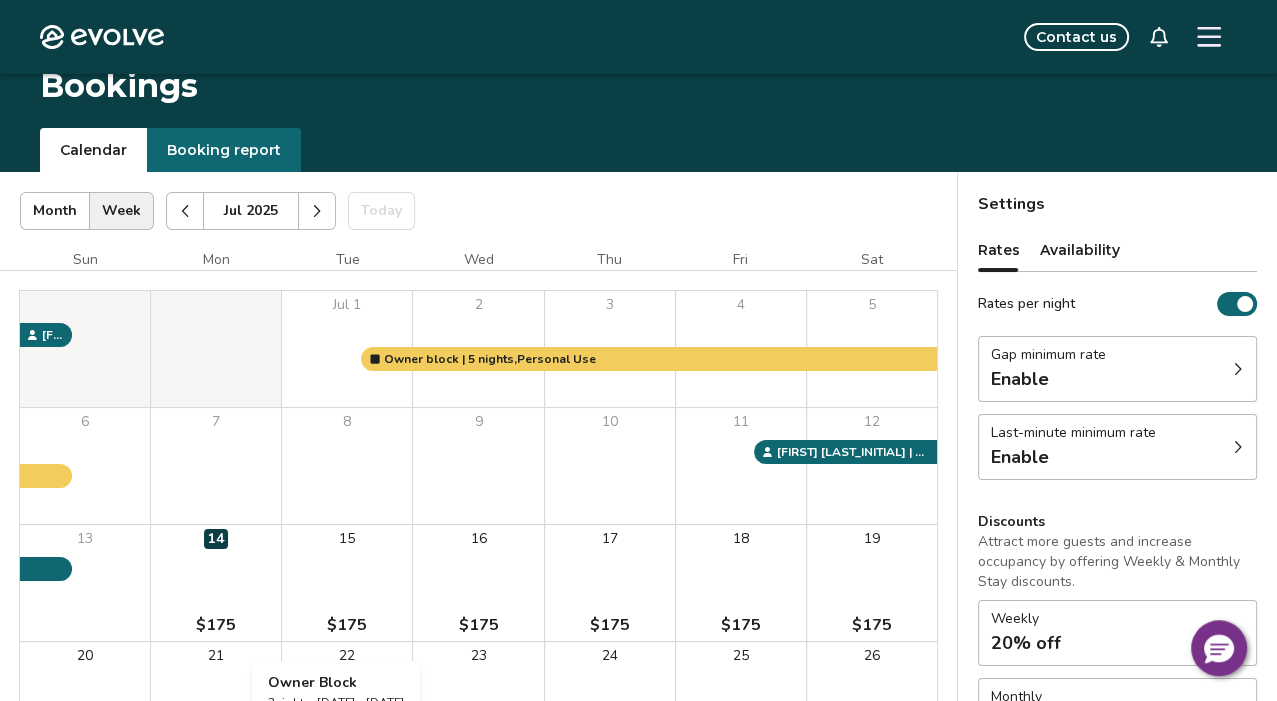 scroll, scrollTop: 0, scrollLeft: 0, axis: both 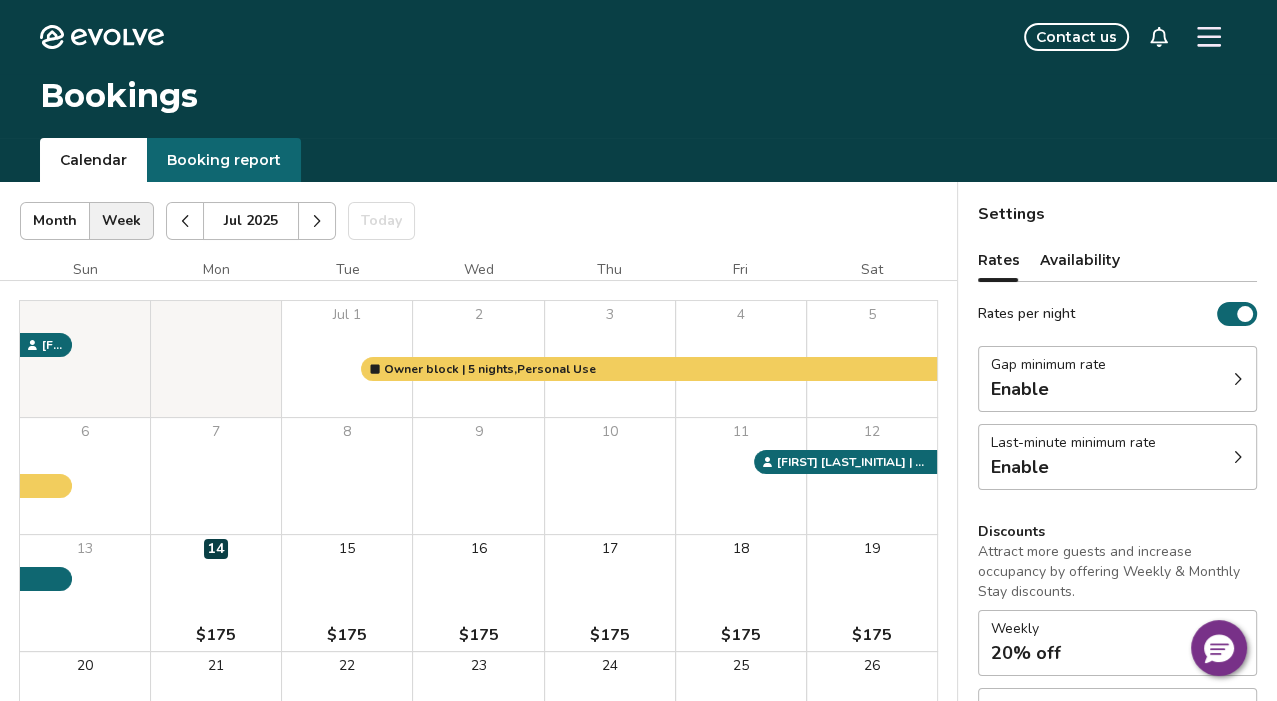 click on "Booking report" at bounding box center (224, 160) 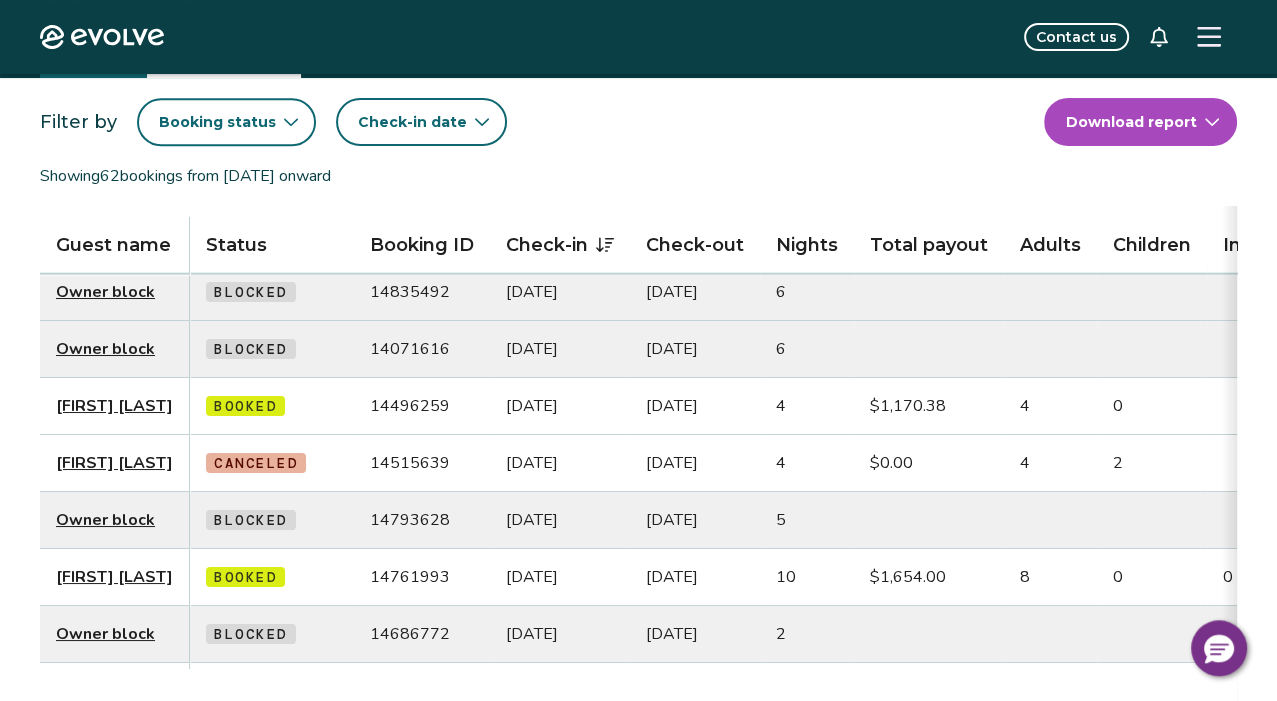 scroll, scrollTop: 0, scrollLeft: 0, axis: both 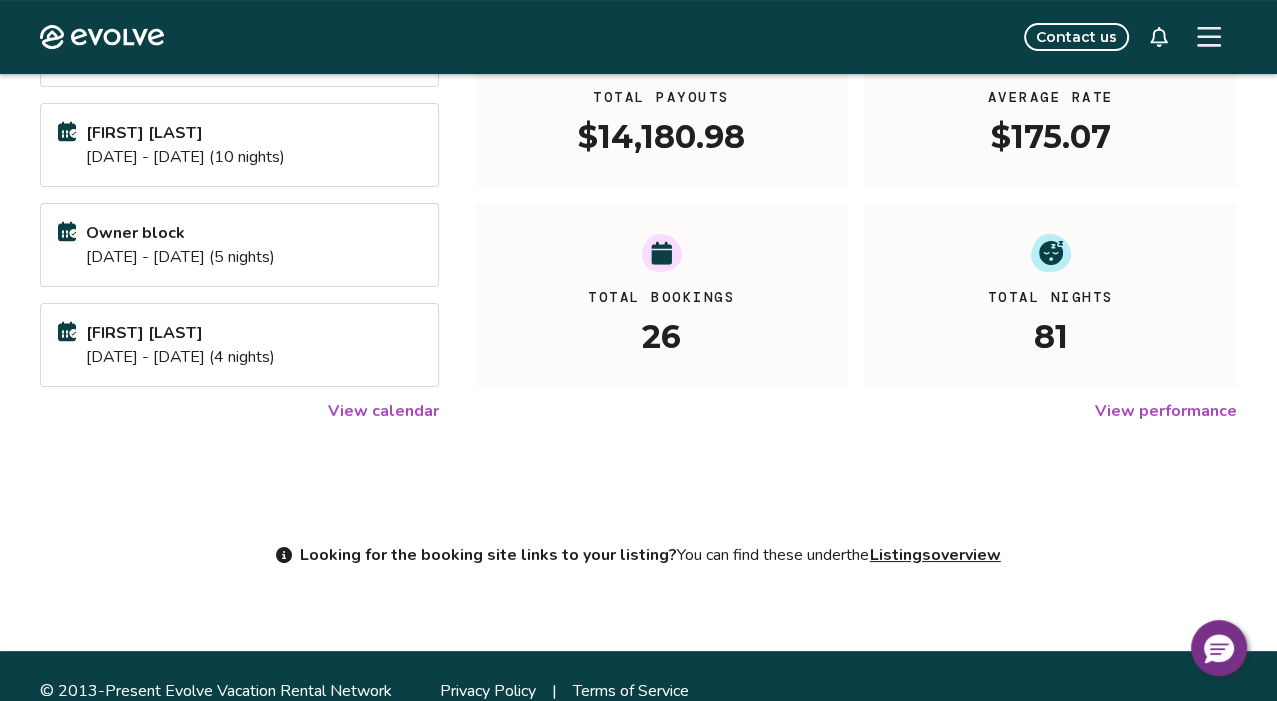 click on "View calendar" at bounding box center (383, 411) 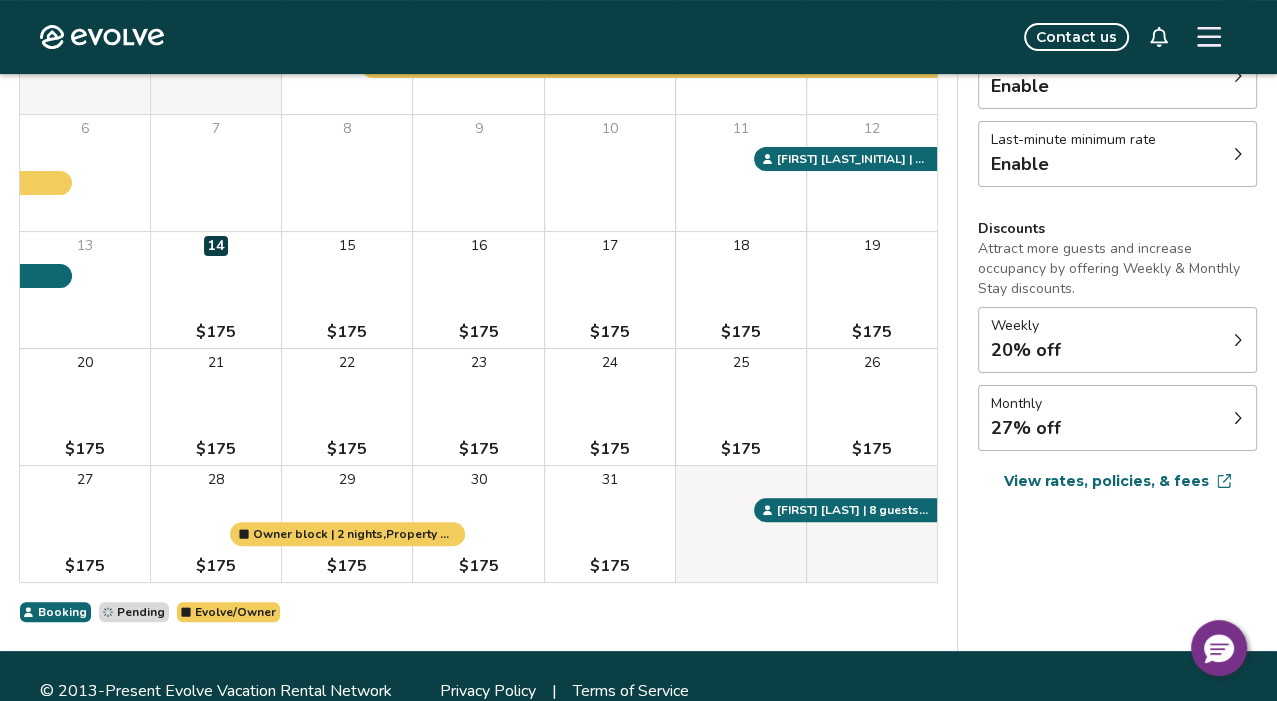 scroll, scrollTop: 0, scrollLeft: 0, axis: both 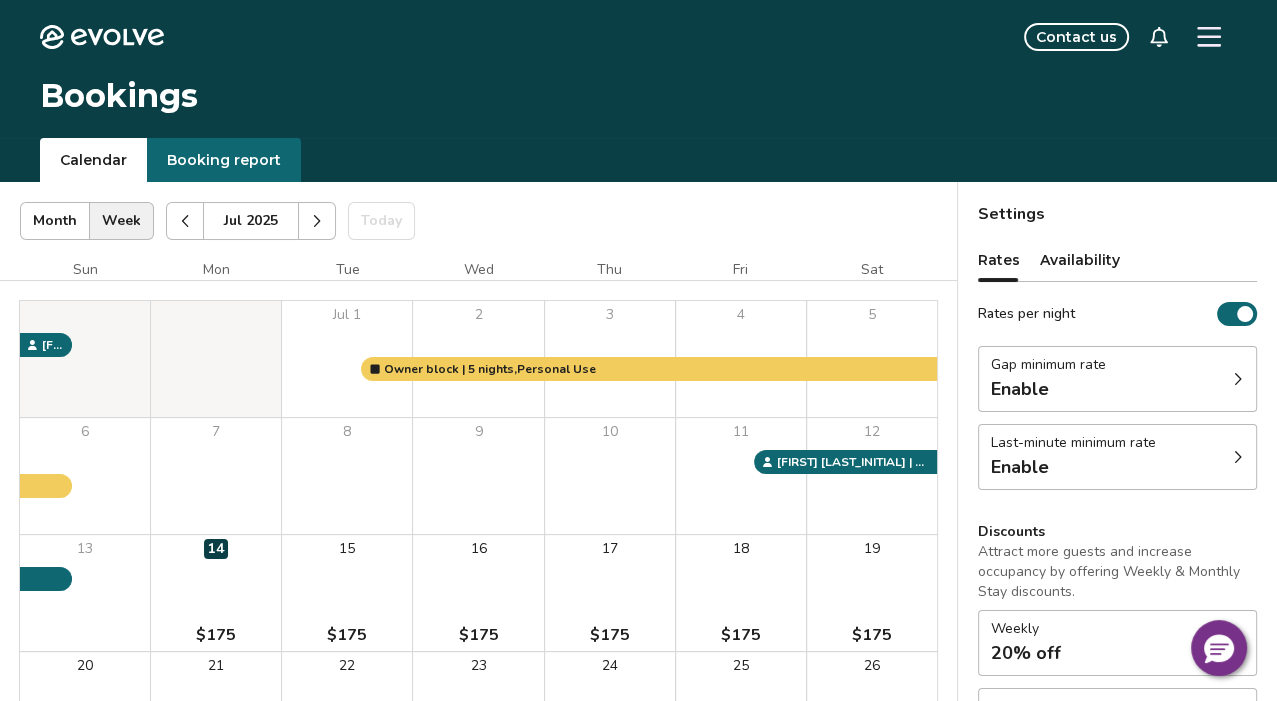 click 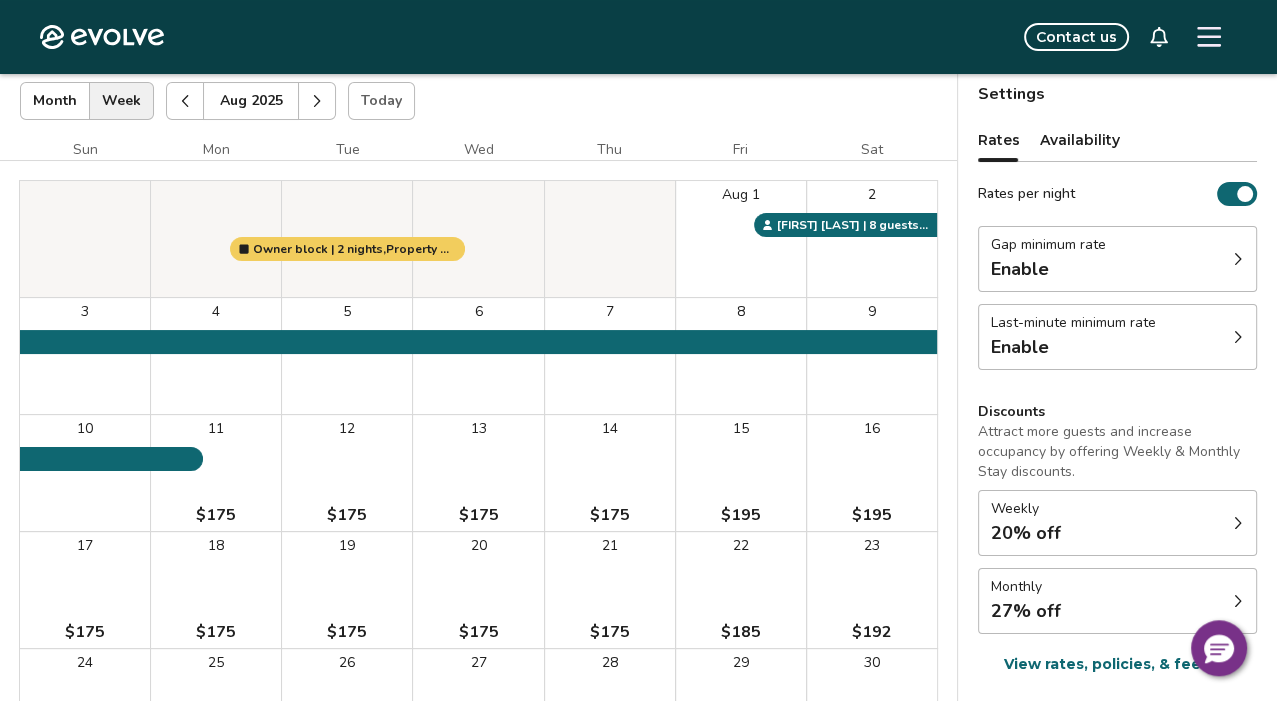 scroll, scrollTop: 0, scrollLeft: 0, axis: both 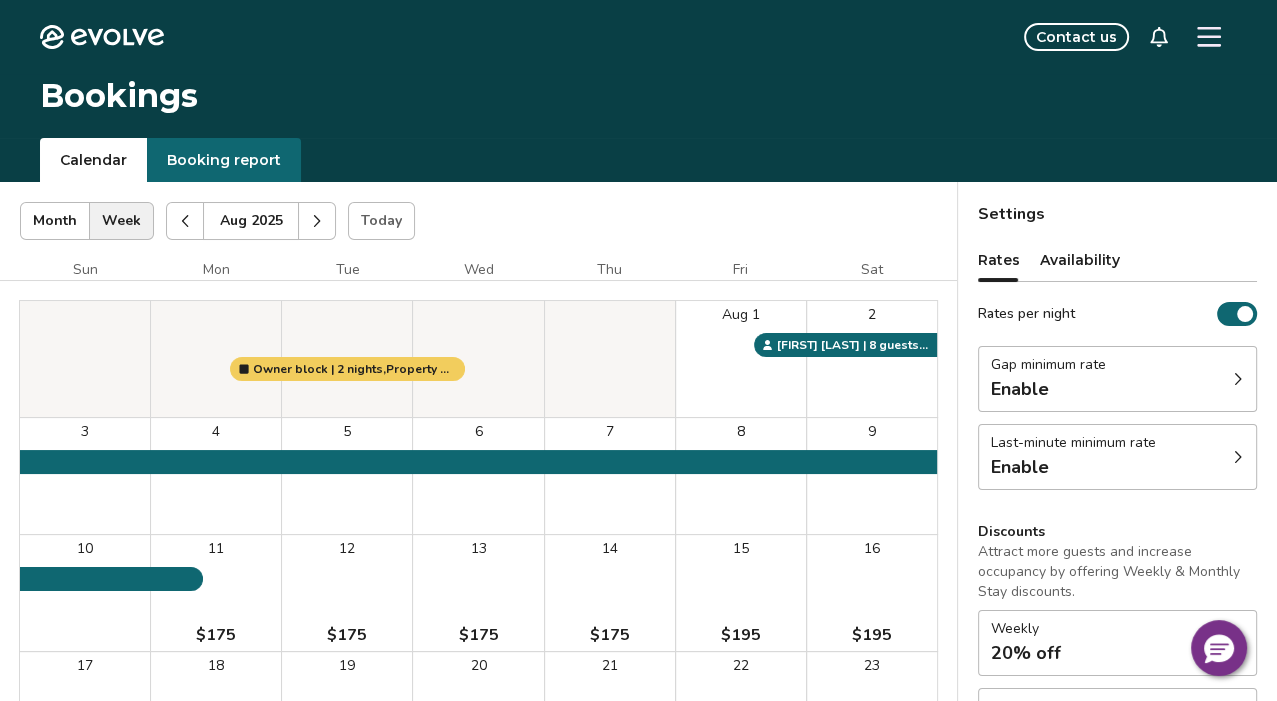 click at bounding box center (317, 221) 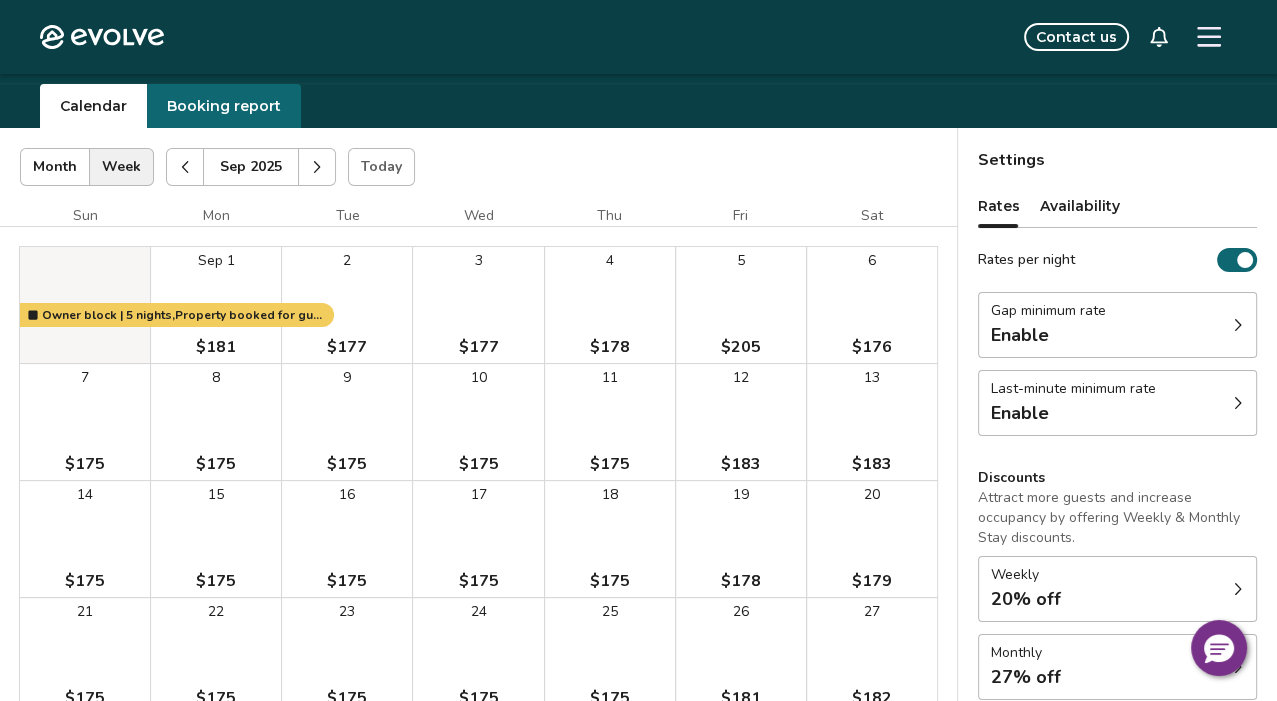 scroll, scrollTop: 0, scrollLeft: 0, axis: both 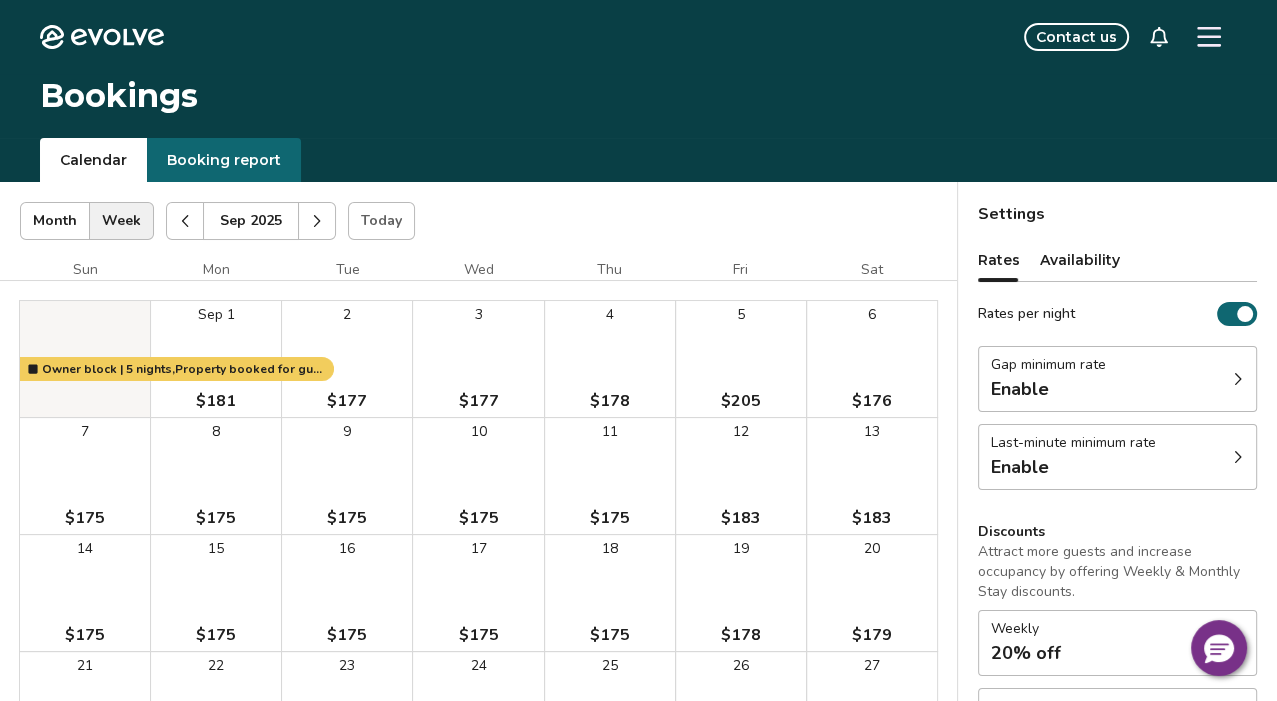 click 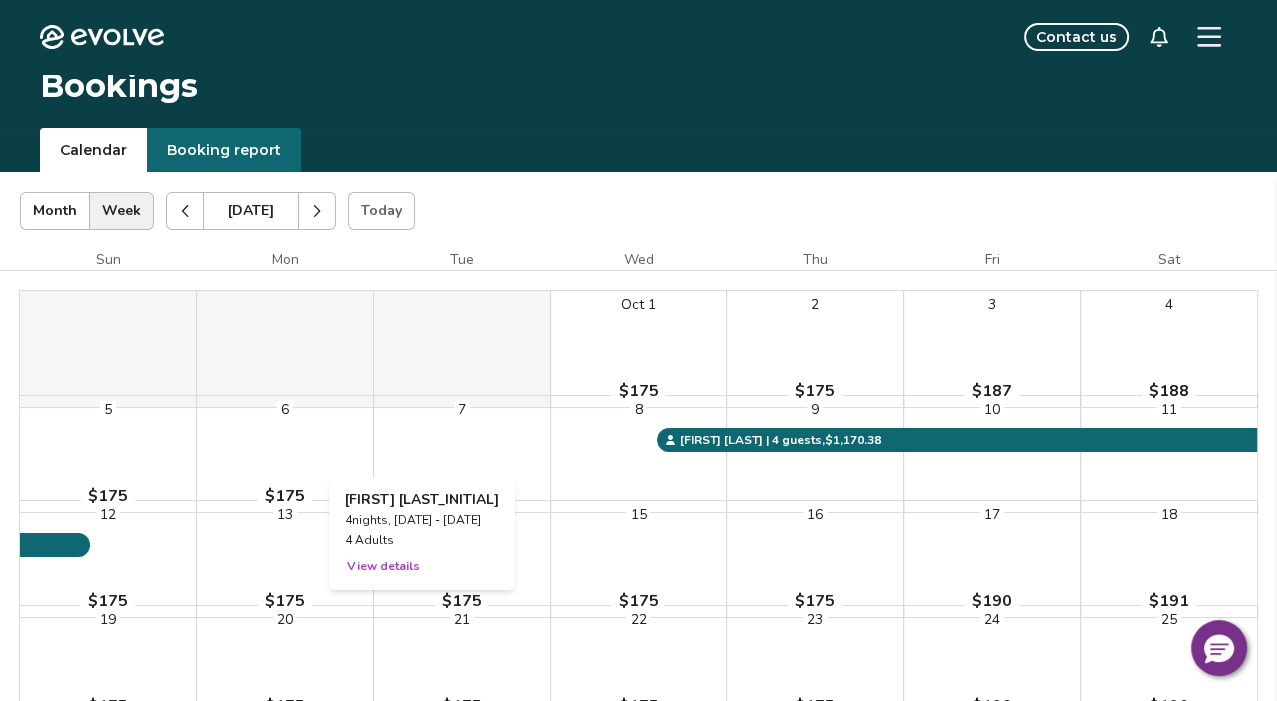 scroll, scrollTop: 0, scrollLeft: 0, axis: both 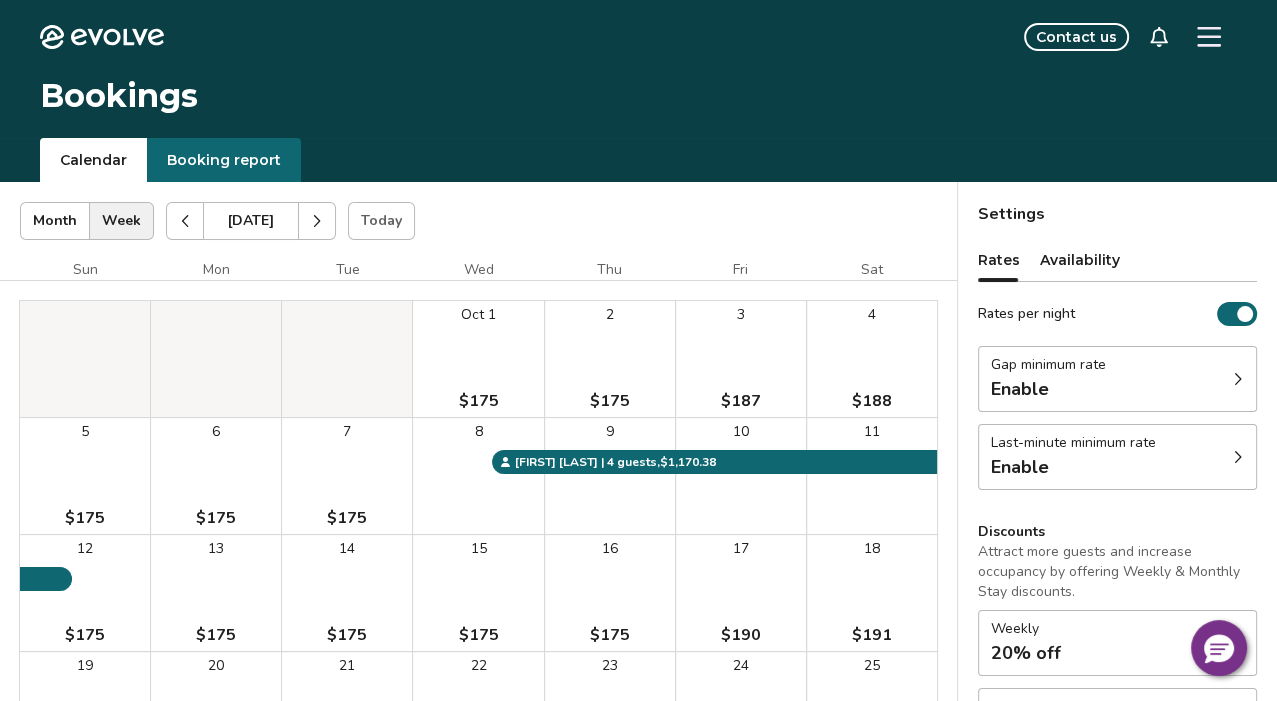 click at bounding box center [1209, 37] 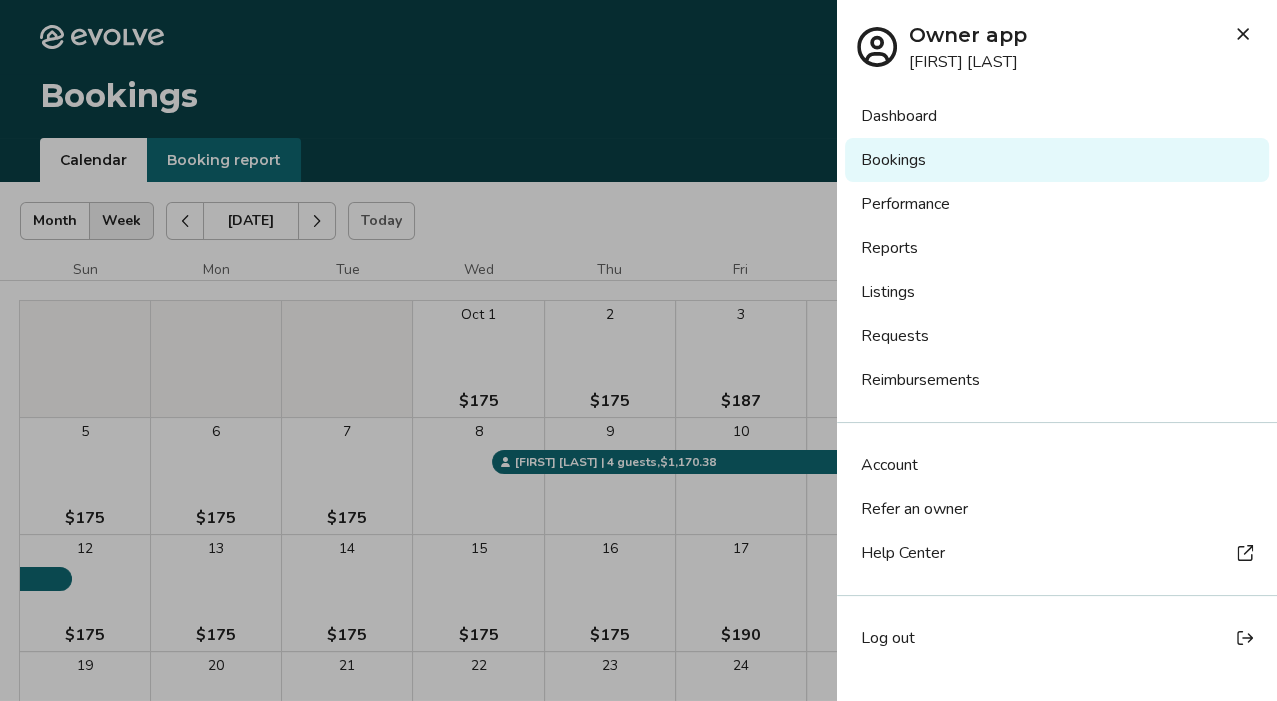 click on "Reports" at bounding box center [1057, 248] 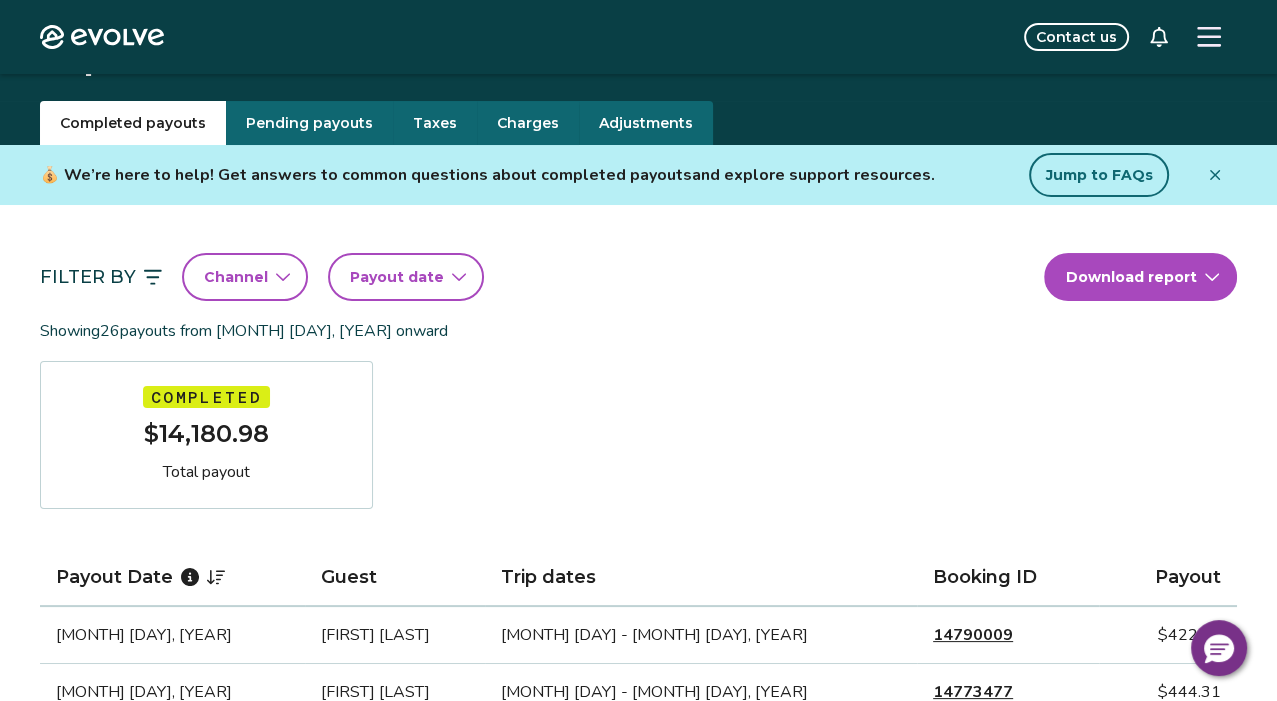 scroll, scrollTop: 0, scrollLeft: 0, axis: both 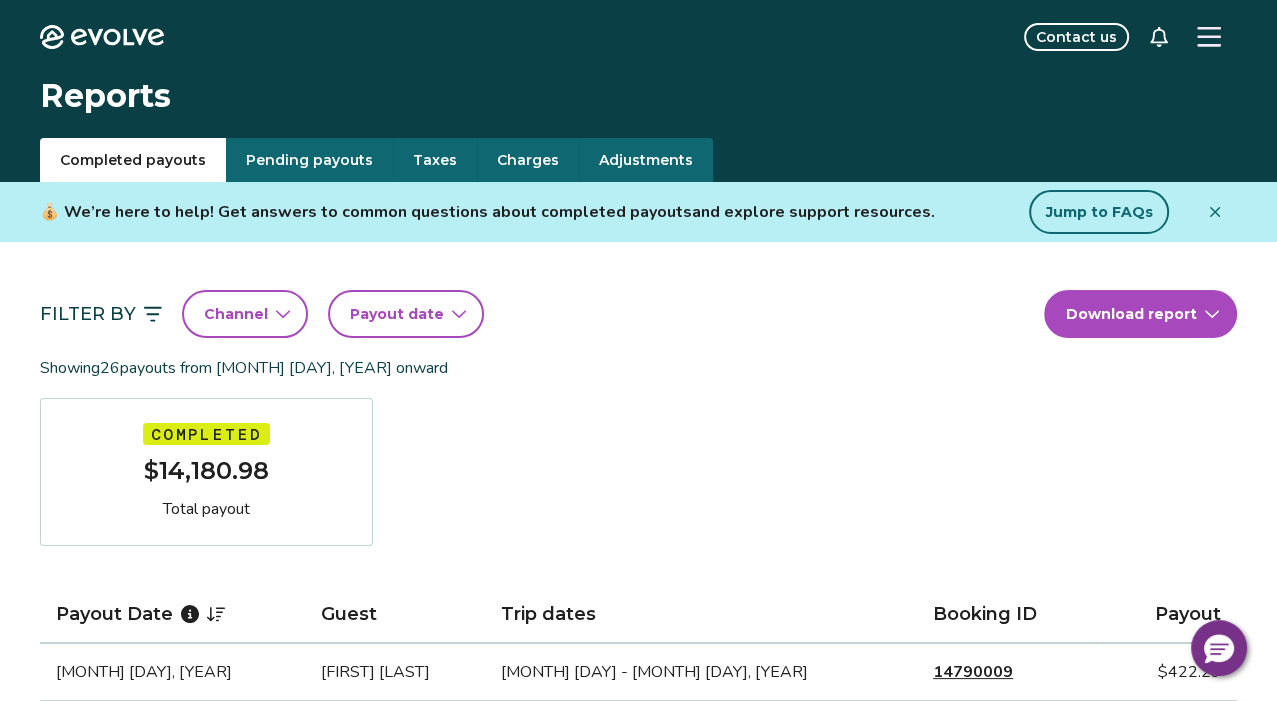click on "Taxes" at bounding box center [435, 160] 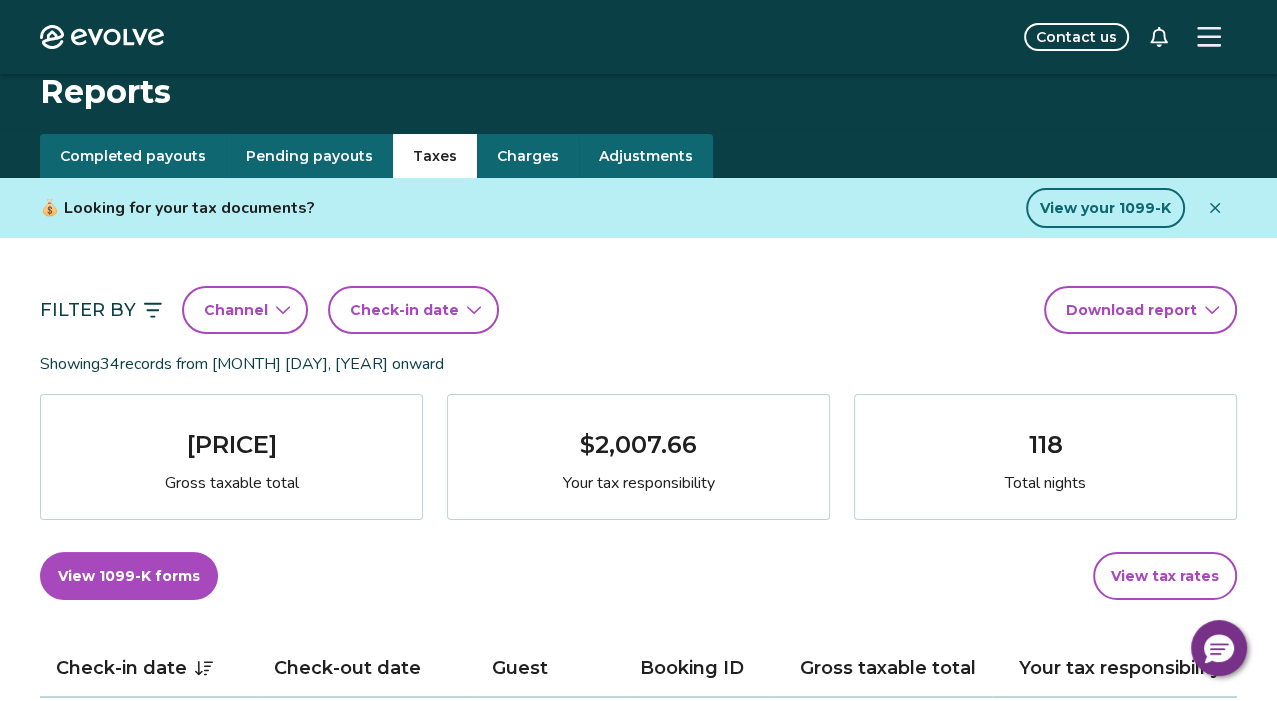 scroll, scrollTop: 3, scrollLeft: 0, axis: vertical 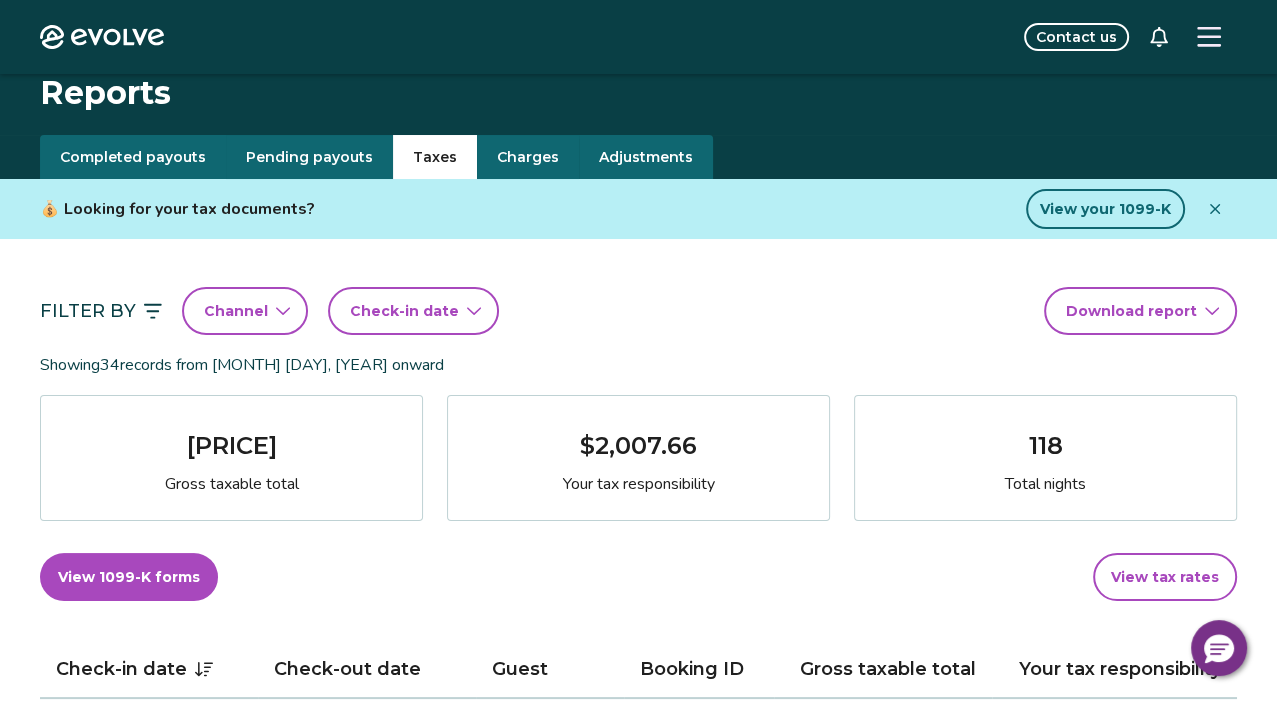click on "Charges" at bounding box center (528, 157) 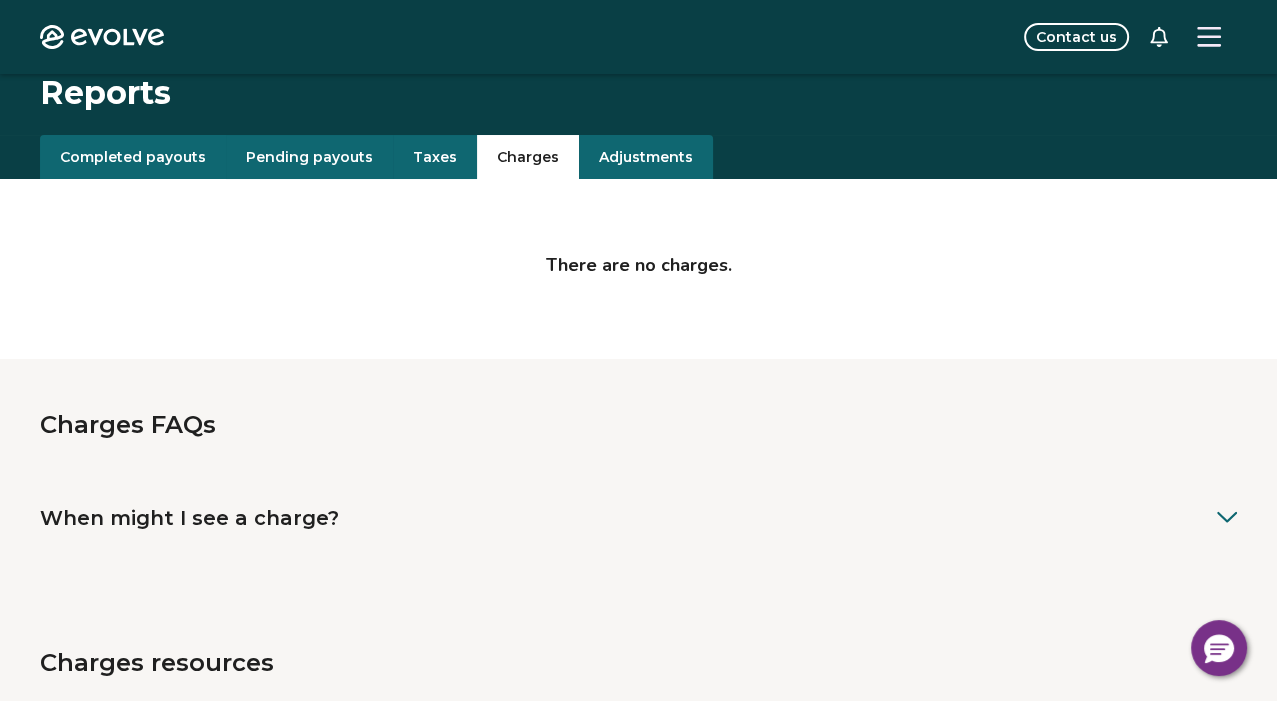 click on "Adjustments" at bounding box center [646, 157] 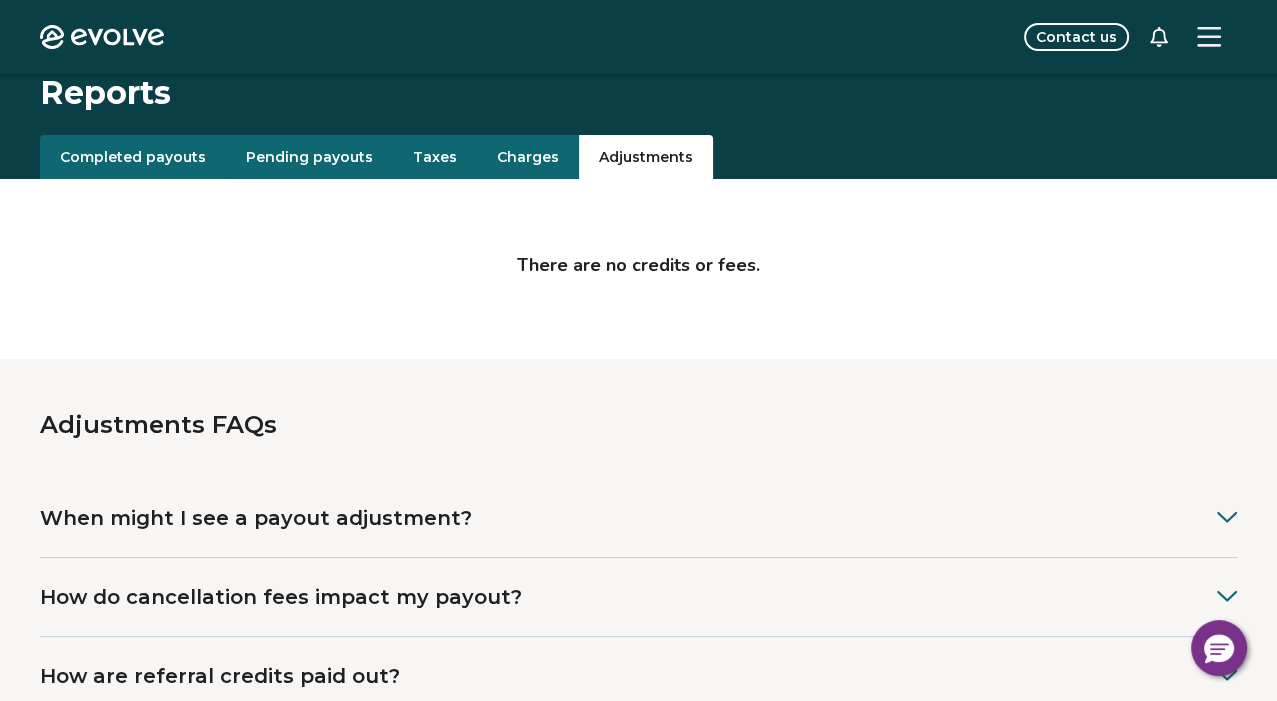 click on "Pending payouts" at bounding box center (309, 157) 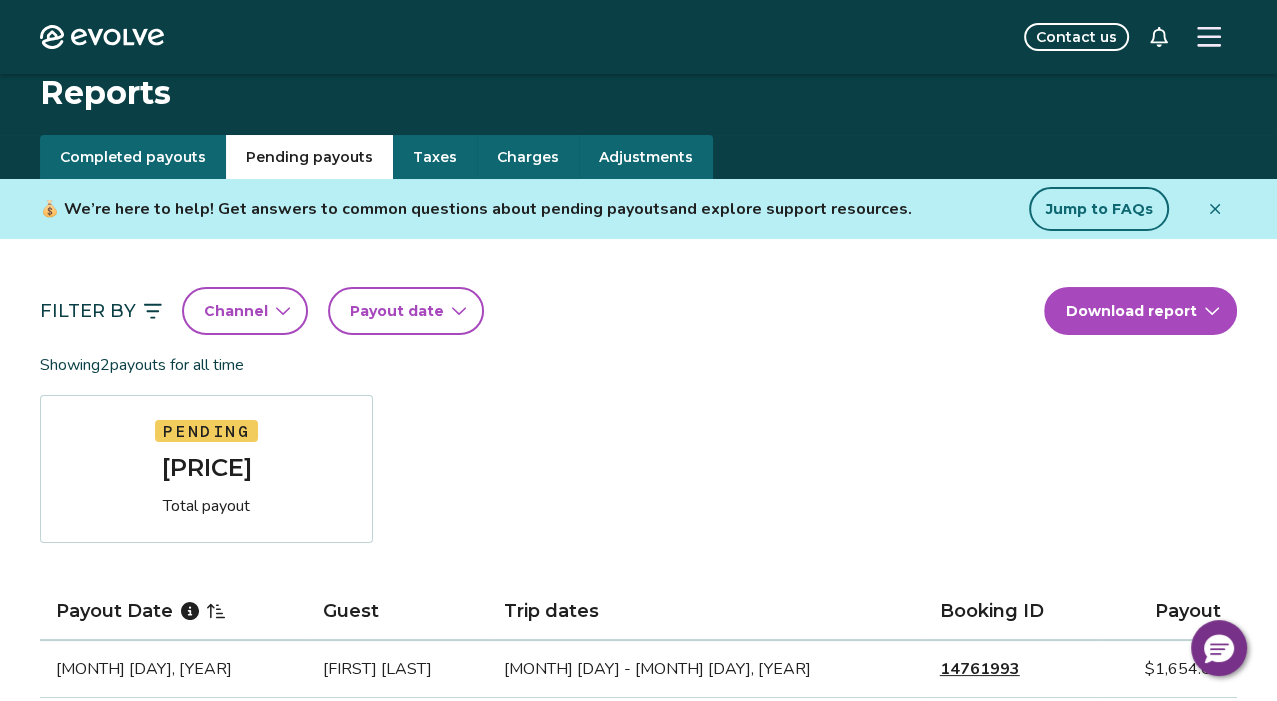 click on "Completed payouts" at bounding box center [133, 157] 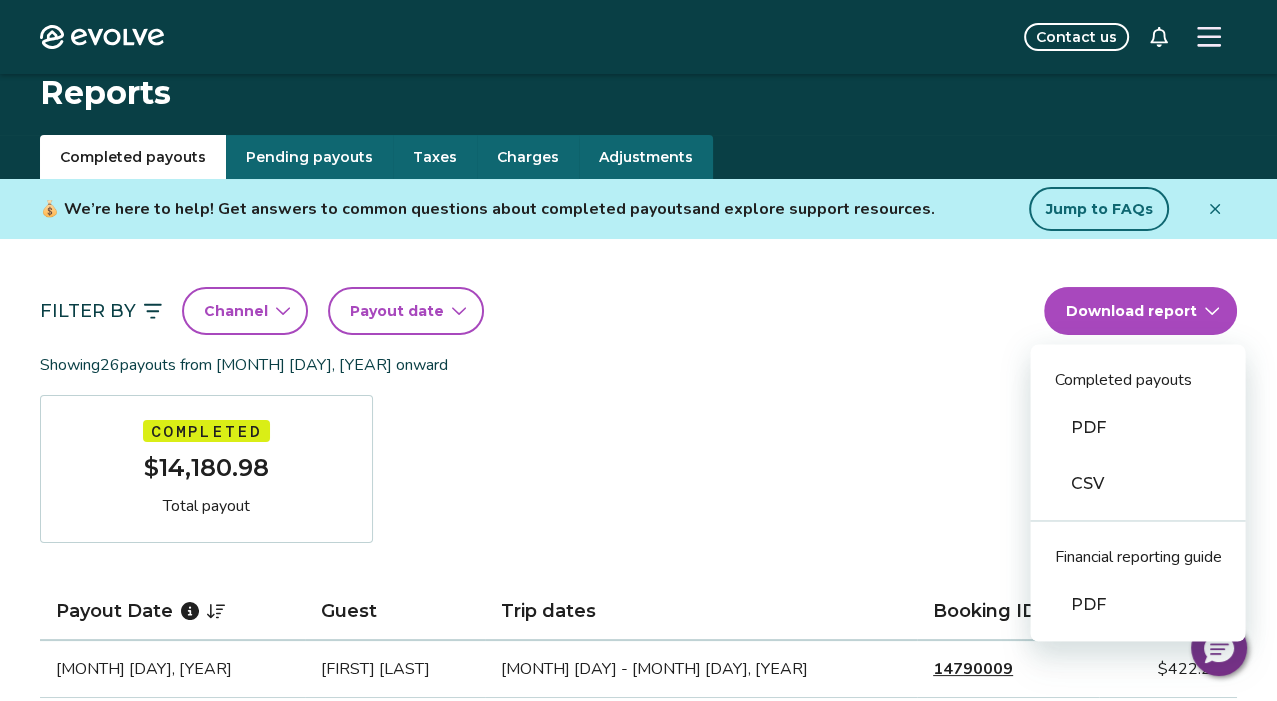click on "Evolve Contact us Reports Completed payouts Pending payouts Taxes Charges Adjustments 💰 We’re here to help! Get answers to common questions about   completed payouts  and explore support resources. Jump to FAQs Filter By  Channel Payout date Download   report Completed payouts PDF CSV Financial reporting guide PDF Showing  26  payouts   from May 1st, 2020 onward Completed $14,180.98 Total payout Payout Date Guest Trip dates Booking ID Payout Jul 13, 2025 Lucy Grande Jul 11 - Jul 13, 2025 14790009 $422.29 Jun 29, 2025 Stephen Campbell Jun 27 - Jun 29, 2025 14773477 $444.31 Jun 16, 2025 Randall Ginn Jun 14 - Jun 21, 2025 14551226 $1,338.55 Jun 9, 2025 Angie Evans Jun 7 - Jun 11, 2025 14643157 $762.73 Jun 4, 2025 Georgia Hurst Jun 2 - Jun 5, 2025 14471021 $627.03 Apr 27, 2025 Carroll Meade Apr 25 - May 5, 2025 14330896 $1,609.12 Apr 23, 2025 Gerald Smith Apr 21 - Apr 25, 2025 14181647 $705.88 Apr 21, 2025 Elias Garcia Apr 19 - Apr 21, 2025 14503274 $418.14 Mar 29, 2025 Becky Casas Mar 27 - Mar 31, 2025 1 2" at bounding box center [638, 1490] 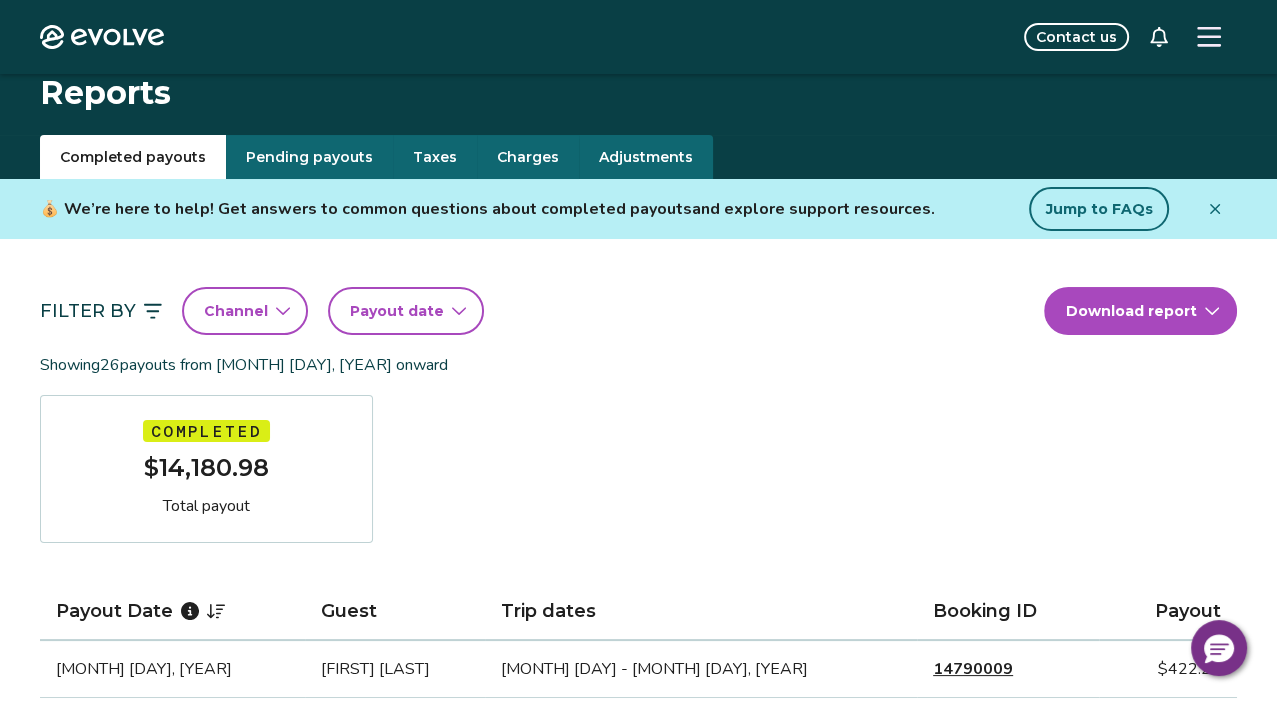 click on "Filter By  Channel Payout date Download   report Showing  26  payouts   from May 1st, 2020 onward Completed $14,180.98 Total payout Payout Date Guest Trip dates Booking ID Payout Jul 13, 2025 Lucy Grande Jul 11 - Jul 13, 2025 14790009 $422.29 Jun 29, 2025 Stephen Campbell Jun 27 - Jun 29, 2025 14773477 $444.31 Jun 16, 2025 Randall Ginn Jun 14 - Jun 21, 2025 14551226 $1,338.55 Jun 9, 2025 Angie Evans Jun 7 - Jun 11, 2025 14643157 $762.73 Jun 4, 2025 Georgia Hurst Jun 2 - Jun 5, 2025 14471021 $627.03 Apr 27, 2025 Carroll Meade Apr 25 - May 5, 2025 14330896 $1,609.12 Apr 23, 2025 Gerald Smith Apr 21 - Apr 25, 2025 14181647 $705.88 Apr 21, 2025 Elias Garcia Apr 19 - Apr 21, 2025 14503274 $418.14 Mar 29, 2025 Becky Casas Mar 27 - Mar 31, 2025 14294837 $719.35 Jun 30, 2024 Pramod Supe Jun 28 - Jun 30, 2024 13371126 $378.53 Jun 25, 2024 Justin Fingers Jun 23 - Jun 26, 2024 13366822 $429.18 Jun 23, 2024 Colt Switzer Jun 21 - Jun 23, 2024 13344830 $315.34 Jun 19, 2024 Praveen Pinaamaneni Jun 17 - Jun 19, 2024 $324.45" at bounding box center (638, 1090) 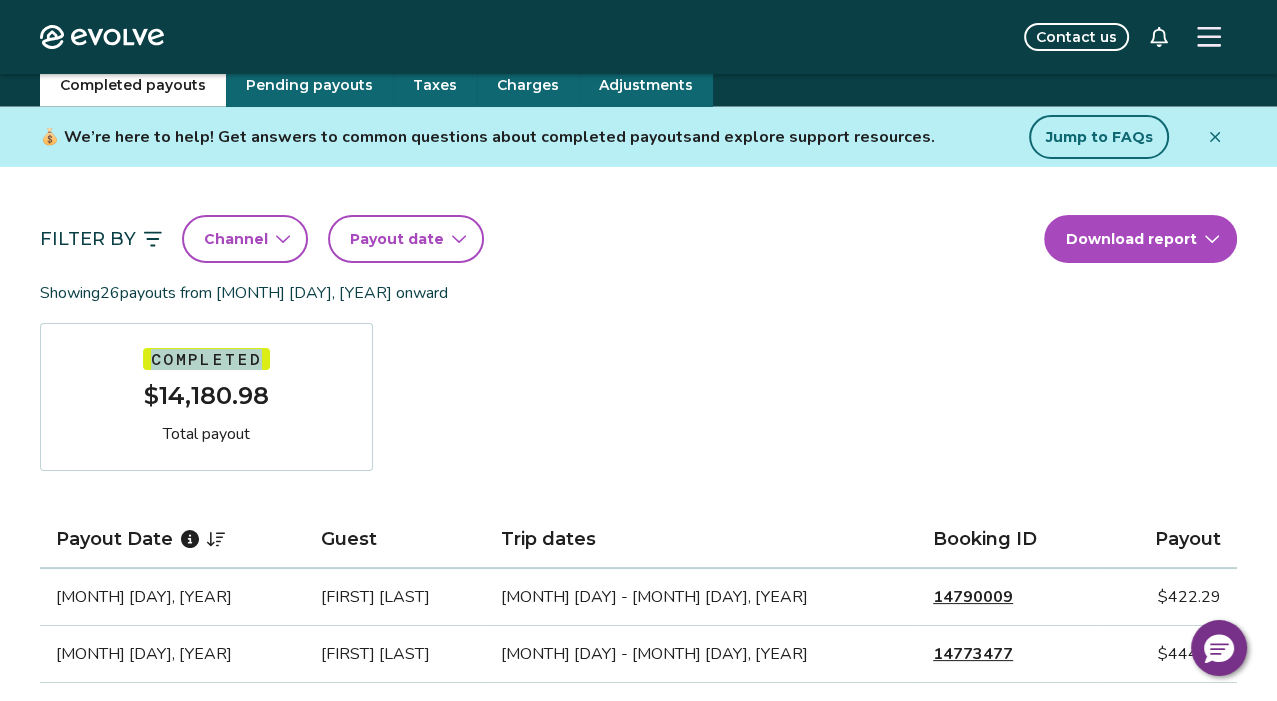 scroll, scrollTop: 74, scrollLeft: 0, axis: vertical 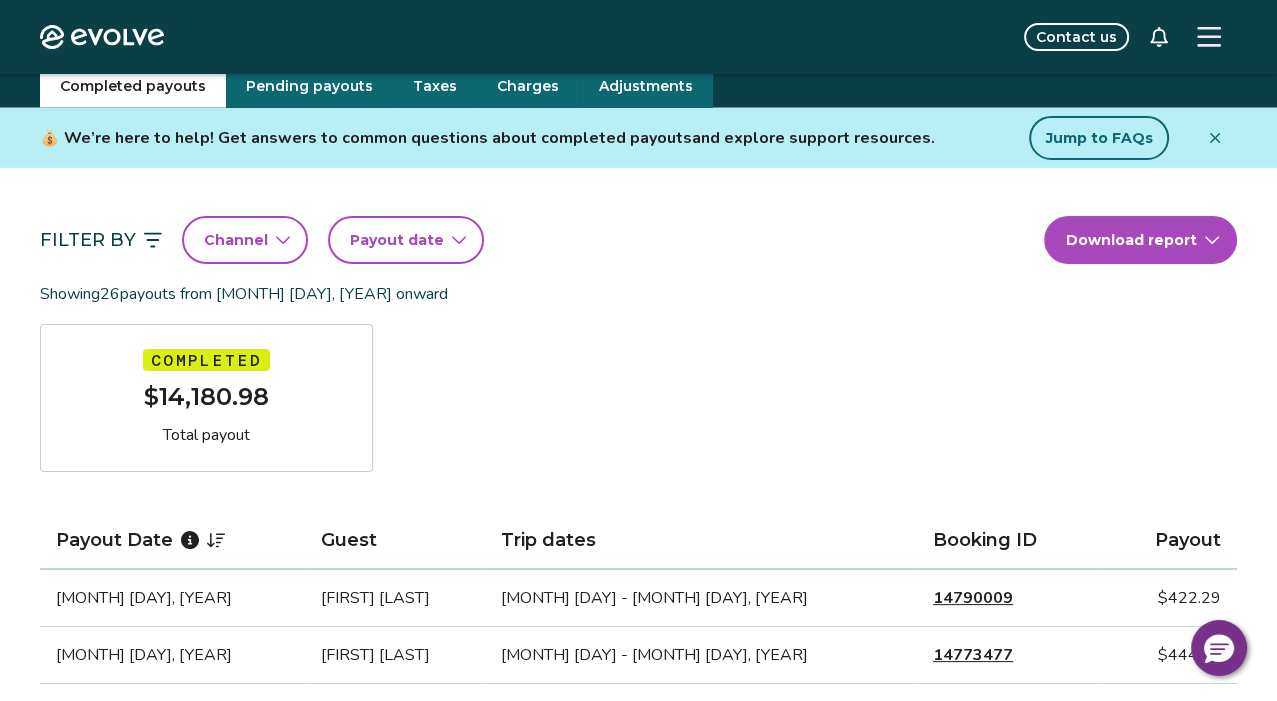 click on "Evolve Contact us Reports Completed payouts Pending payouts Taxes Charges Adjustments 💰 We’re here to help! Get answers to common questions about   completed payouts  and explore support resources. Jump to FAQs Filter By  Channel Payout date Download   report Showing  26  payouts   from May 1st, 2020 onward Completed $14,180.98 Total payout Payout Date Guest Trip dates Booking ID Payout Jul 13, 2025 Lucy Grande Jul 11 - Jul 13, 2025 14790009 $422.29 Jun 29, 2025 Stephen Campbell Jun 27 - Jun 29, 2025 14773477 $444.31 Jun 16, 2025 Randall Ginn Jun 14 - Jun 21, 2025 14551226 $1,338.55 Jun 9, 2025 Angie Evans Jun 7 - Jun 11, 2025 14643157 $762.73 Jun 4, 2025 Georgia Hurst Jun 2 - Jun 5, 2025 14471021 $627.03 Apr 27, 2025 Carroll Meade Apr 25 - May 5, 2025 14330896 $1,609.12 Apr 23, 2025 Gerald Smith Apr 21 - Apr 25, 2025 14181647 $705.88 Apr 21, 2025 Elias Garcia Apr 19 - Apr 21, 2025 14503274 $418.14 Mar 29, 2025 Becky Casas Mar 27 - Mar 31, 2025 14294837 $719.35 Jun 30, 2024 Pramod Supe 13371126 $378.53" at bounding box center [638, 1419] 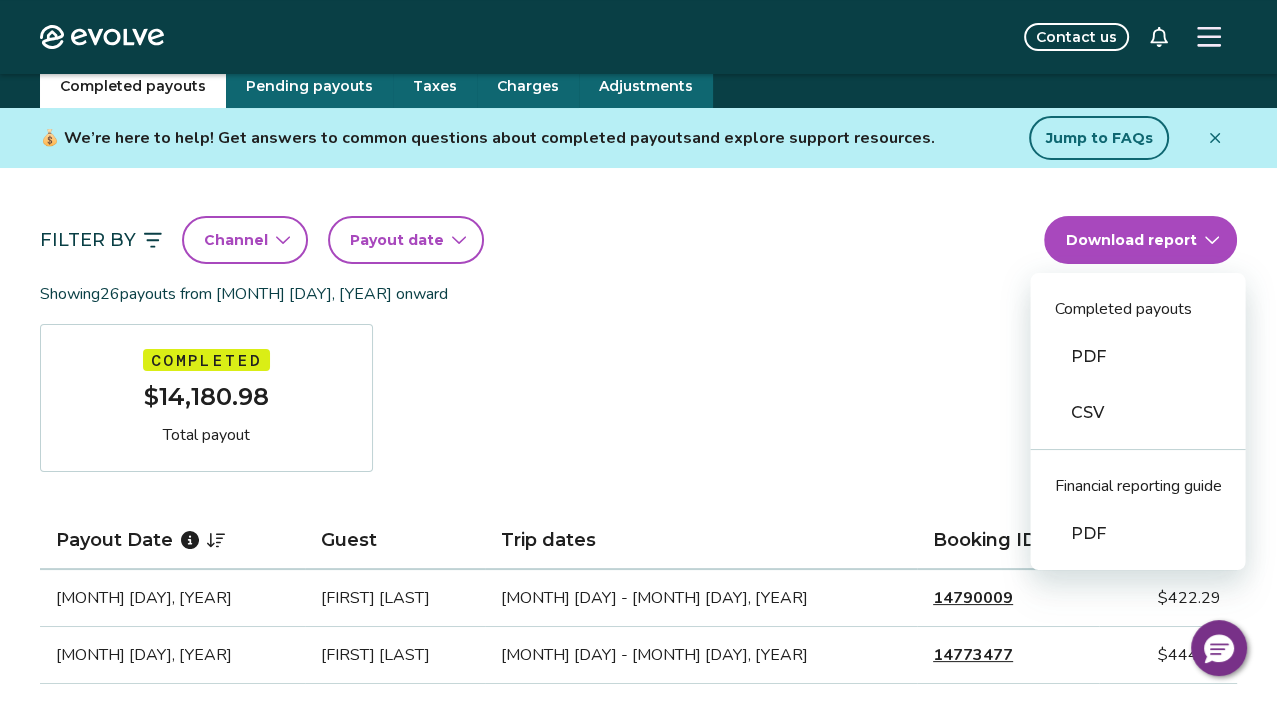 click on "PDF" at bounding box center (1137, 357) 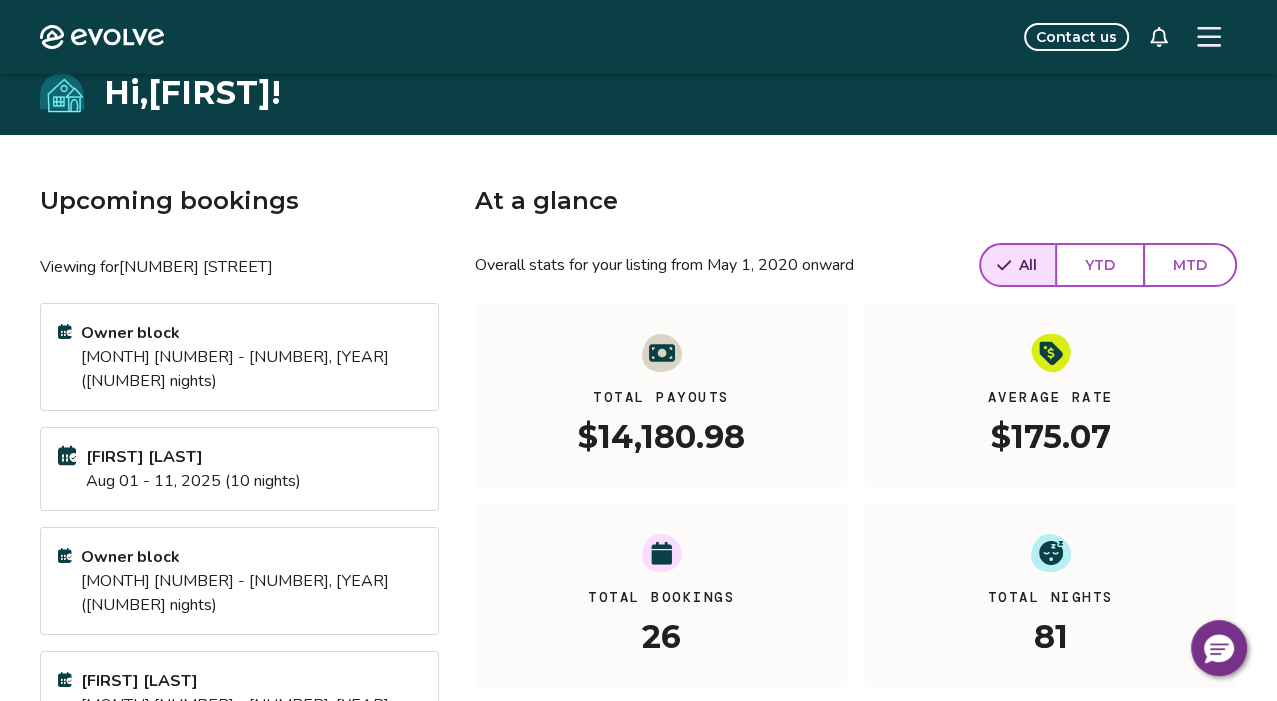 scroll, scrollTop: 0, scrollLeft: 0, axis: both 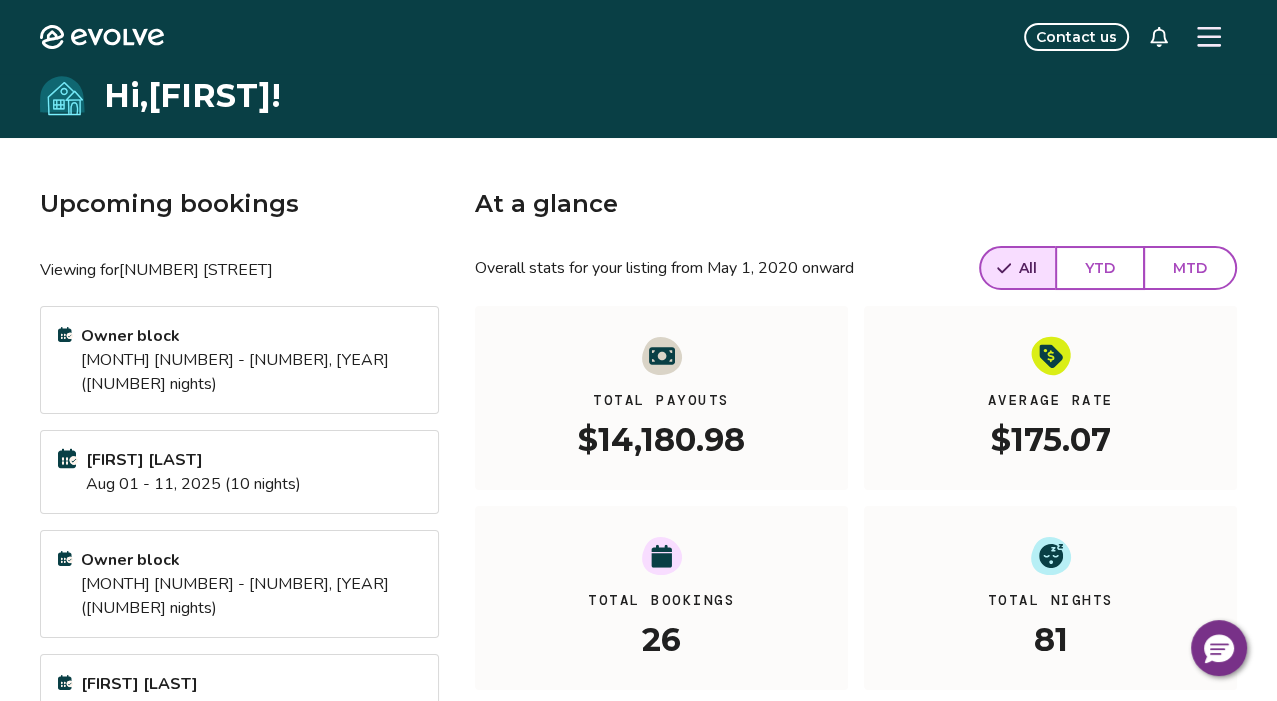 click 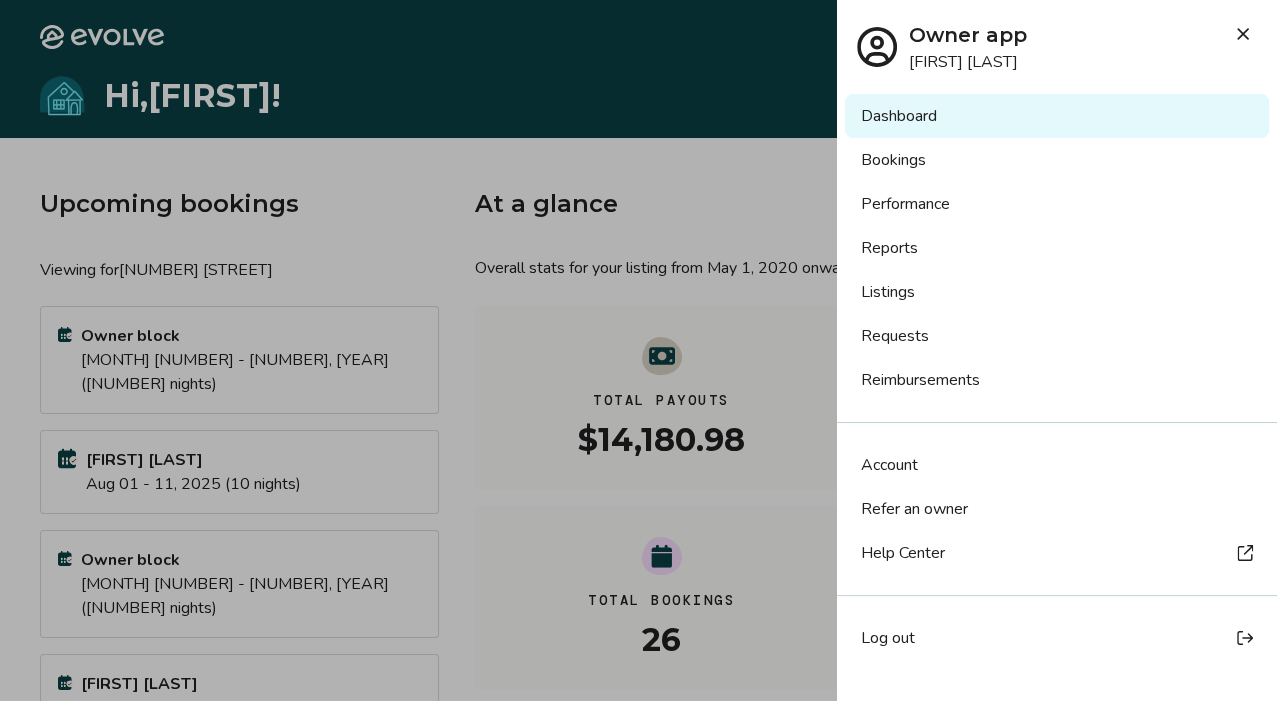 click on "Reports" at bounding box center (1057, 248) 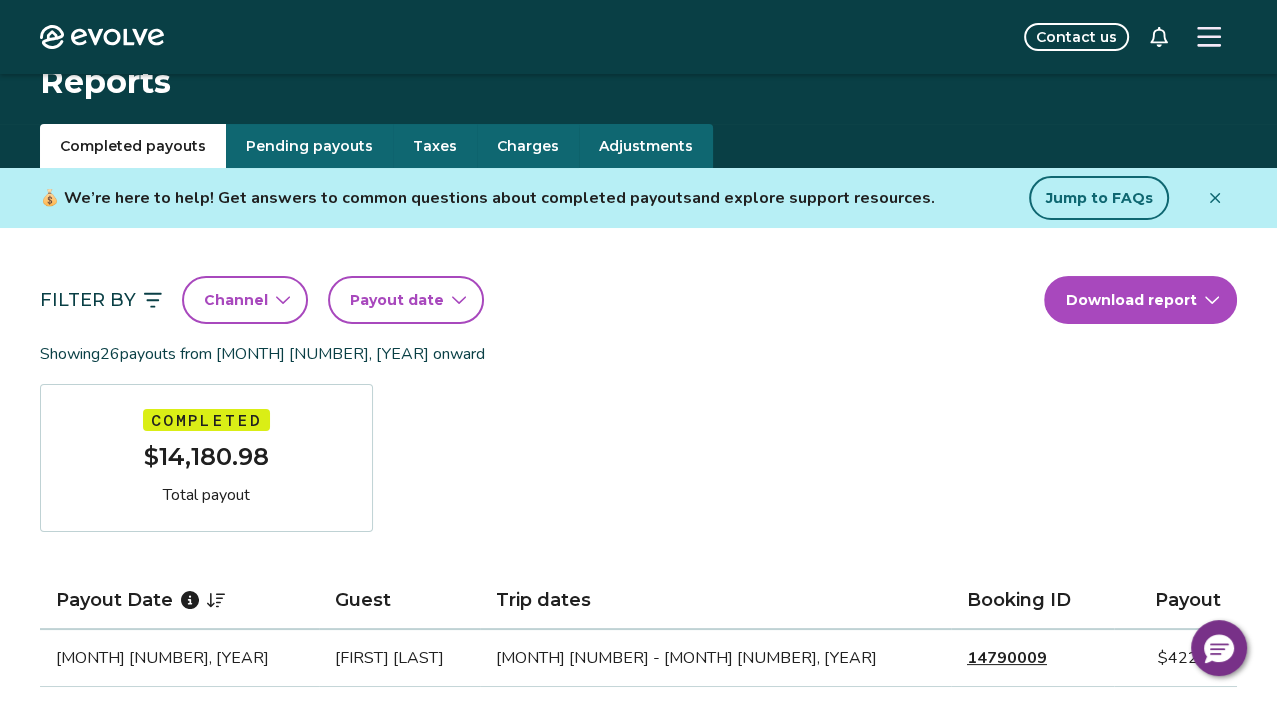 scroll, scrollTop: 20, scrollLeft: 0, axis: vertical 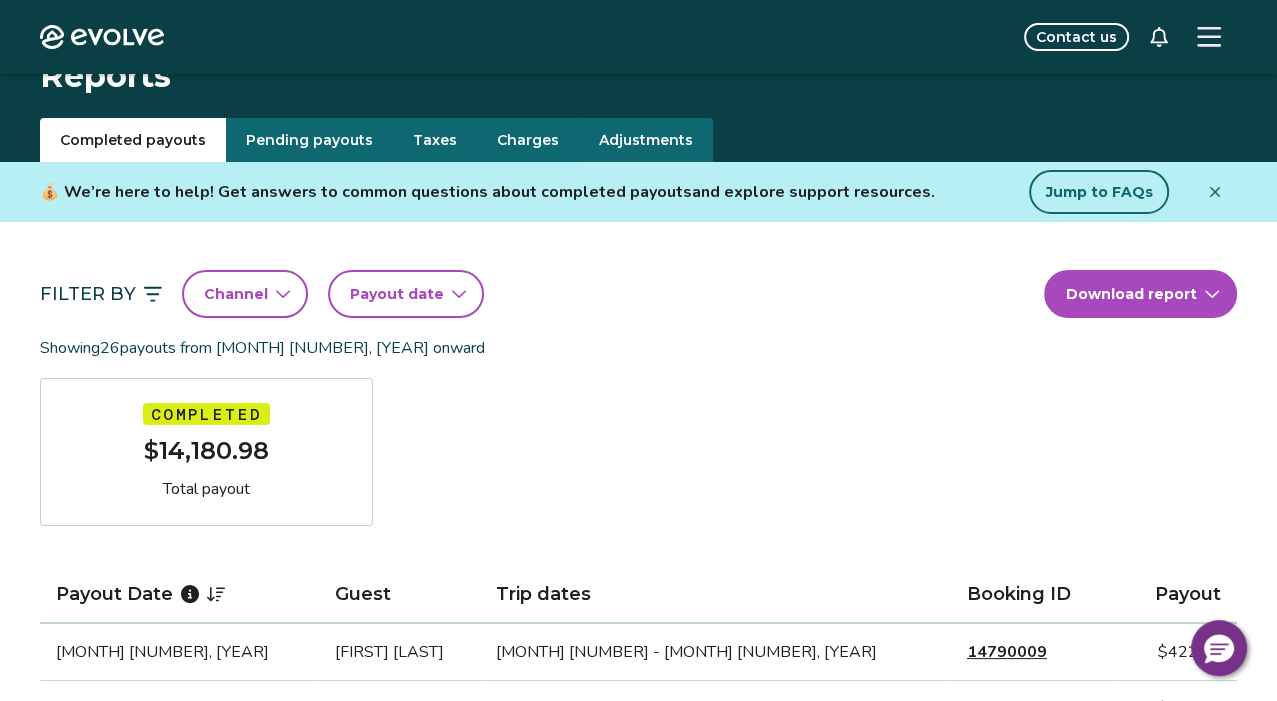 click on "Taxes" at bounding box center [435, 140] 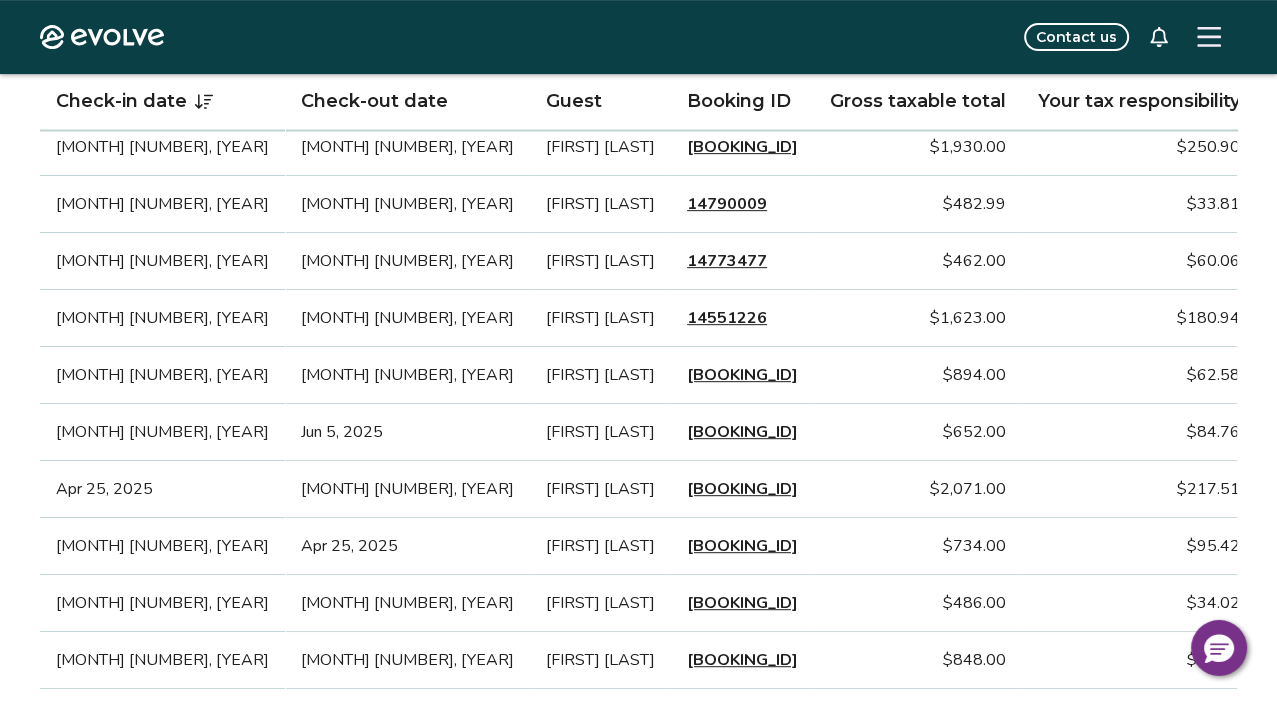 scroll, scrollTop: 715, scrollLeft: 0, axis: vertical 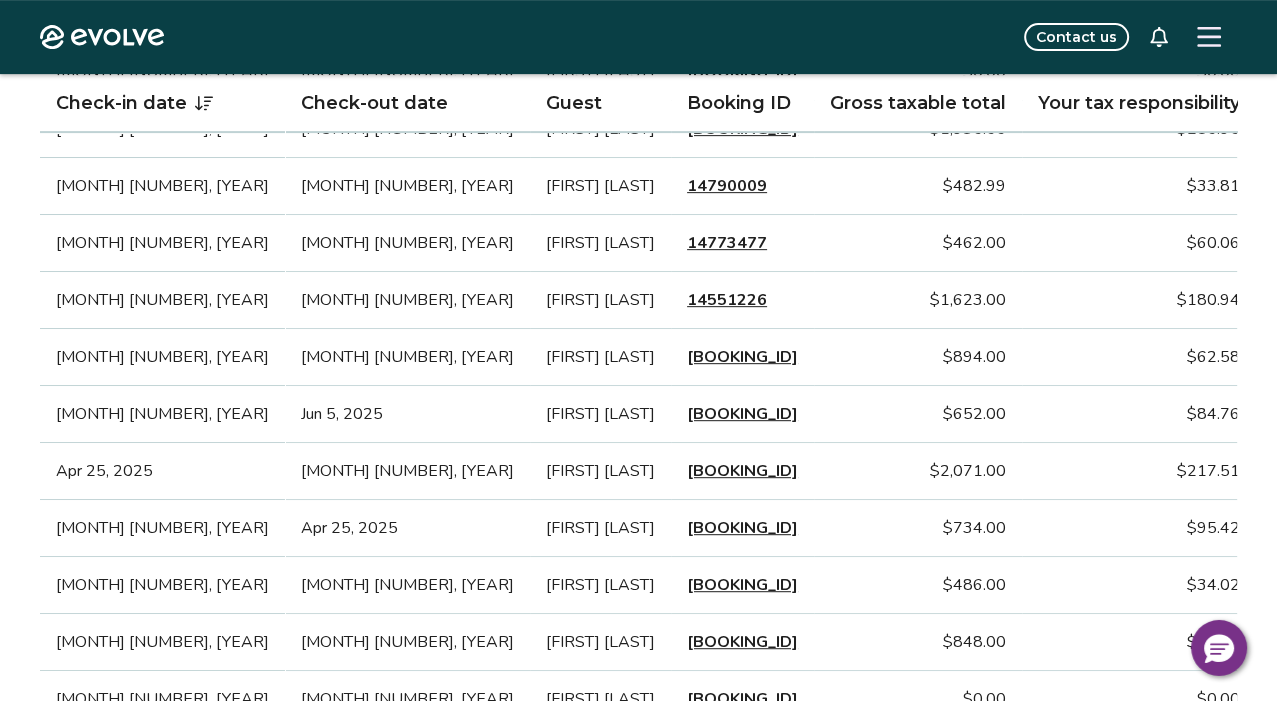 click 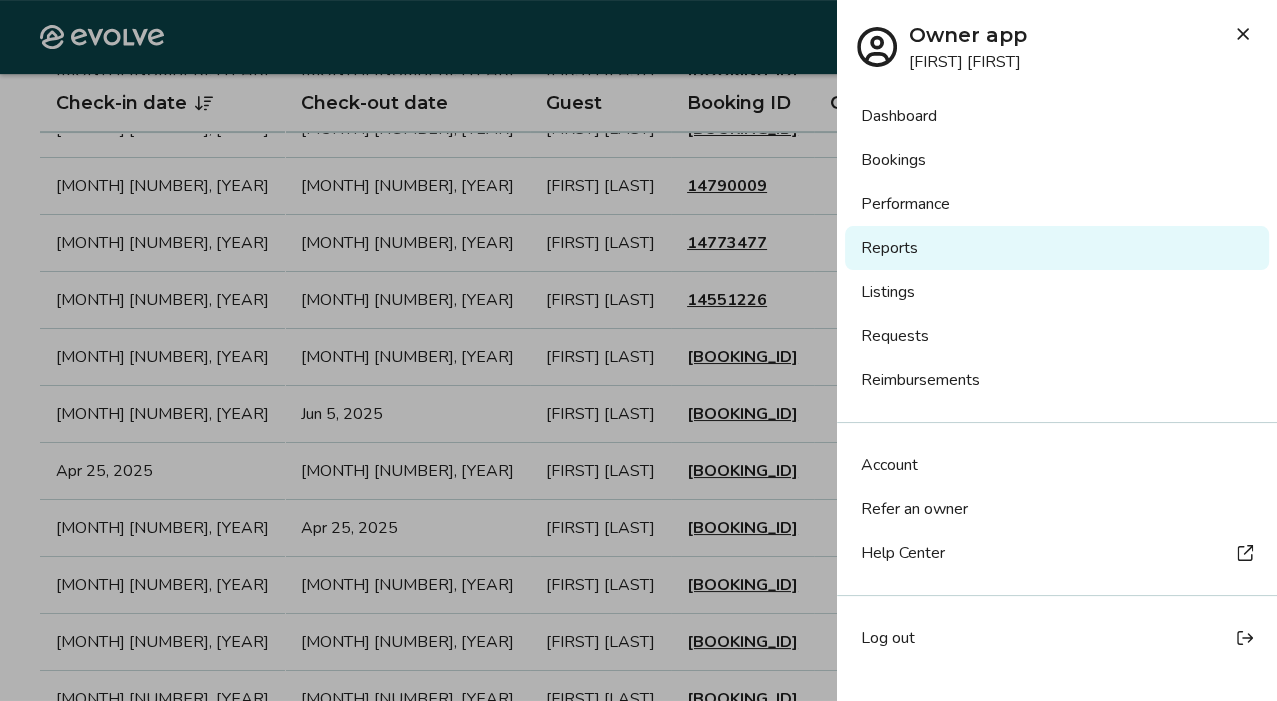 click at bounding box center (638, 350) 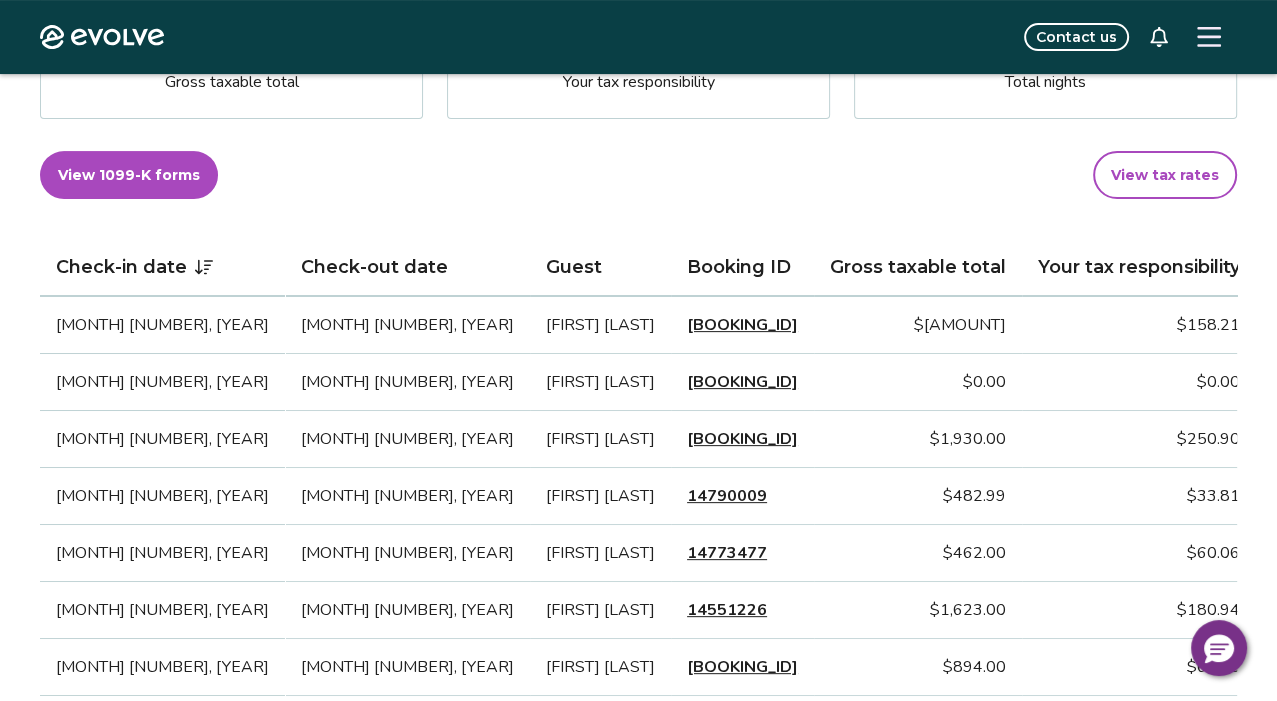 scroll, scrollTop: 405, scrollLeft: 0, axis: vertical 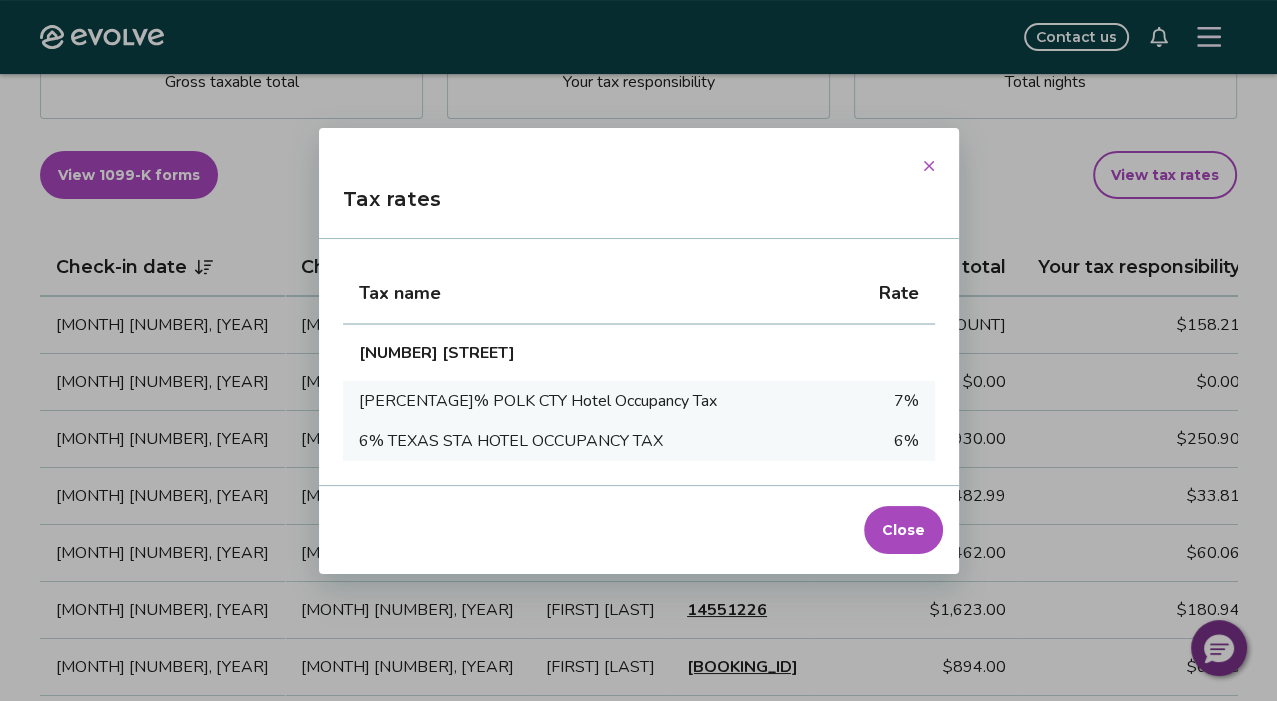 click on "Close" at bounding box center [903, 530] 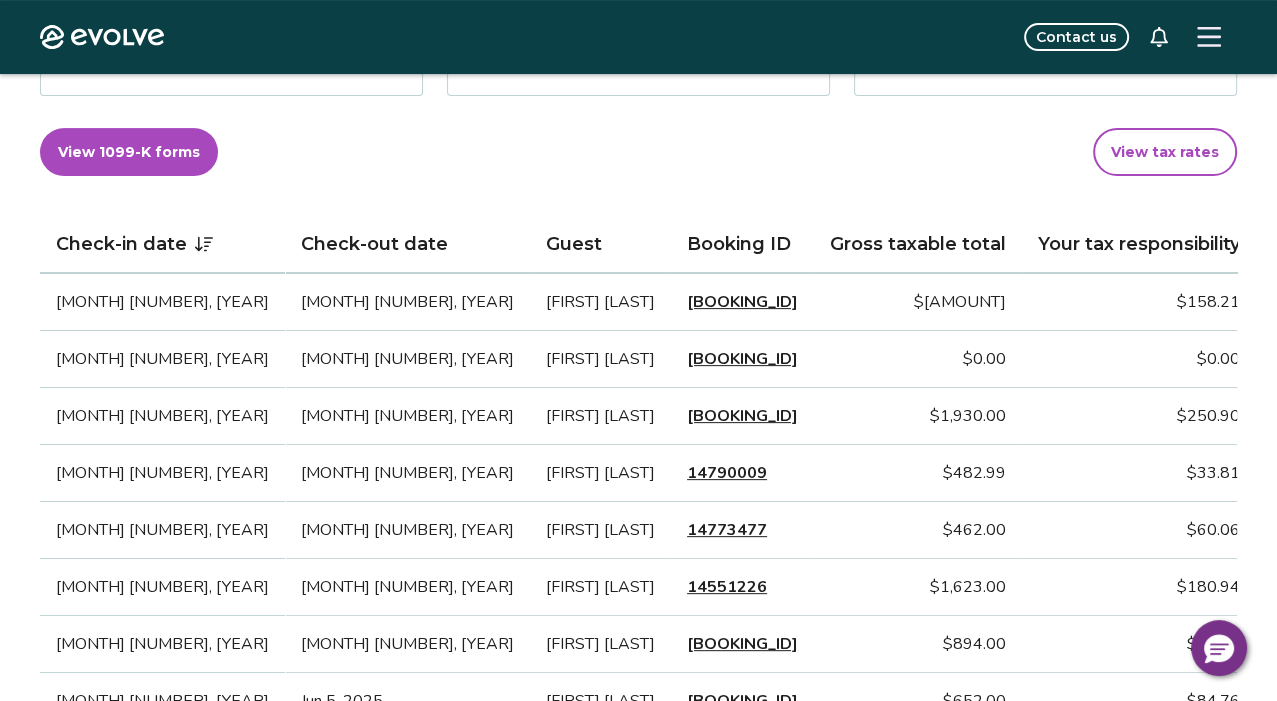 scroll, scrollTop: 428, scrollLeft: 0, axis: vertical 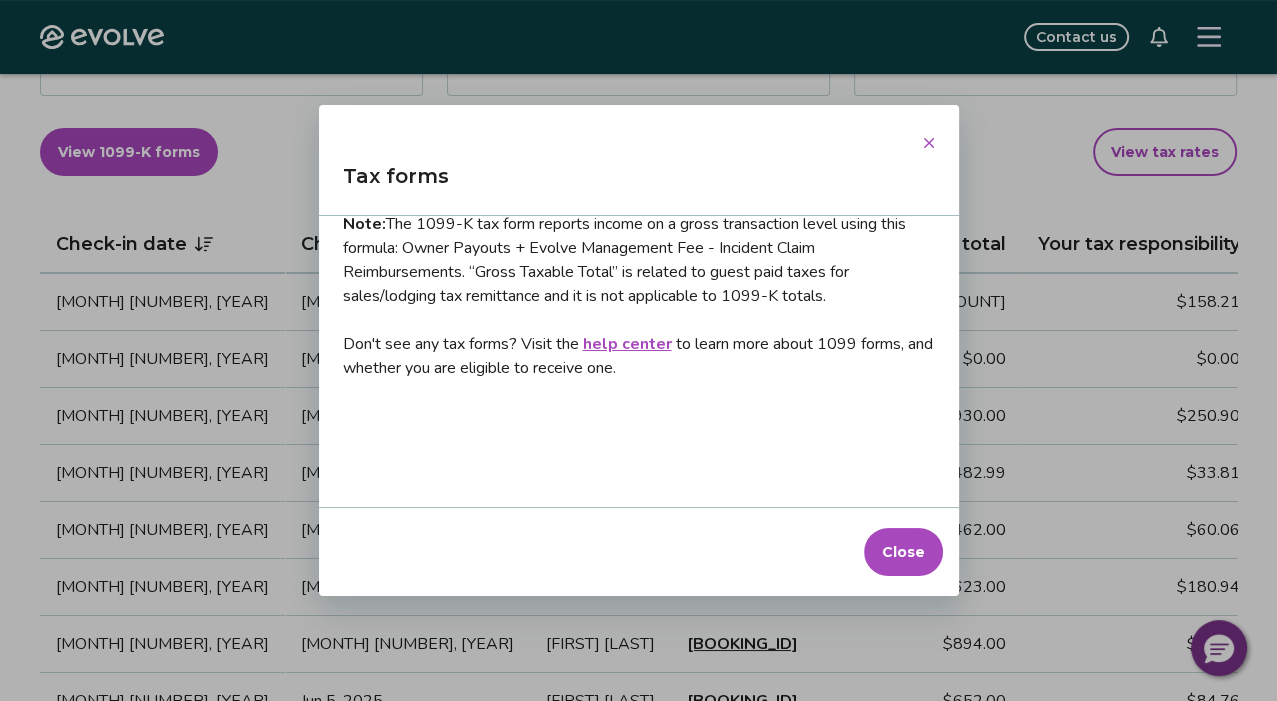 click 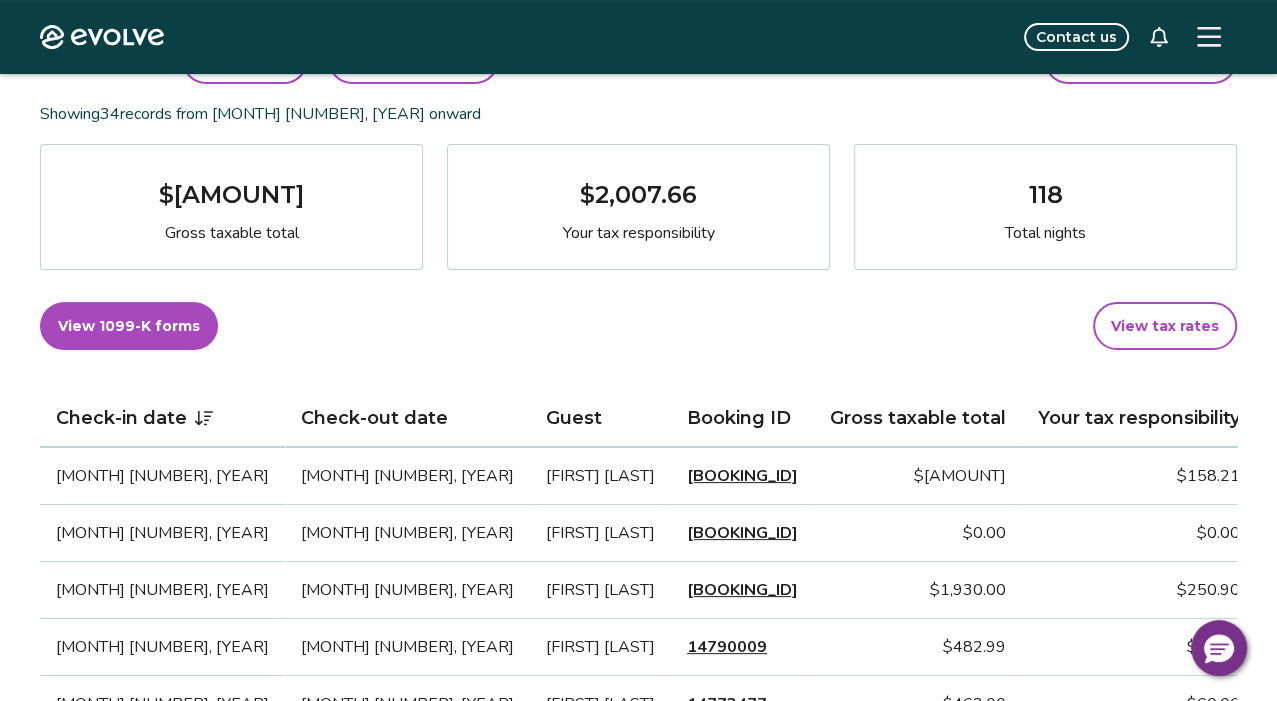 scroll, scrollTop: 176, scrollLeft: 0, axis: vertical 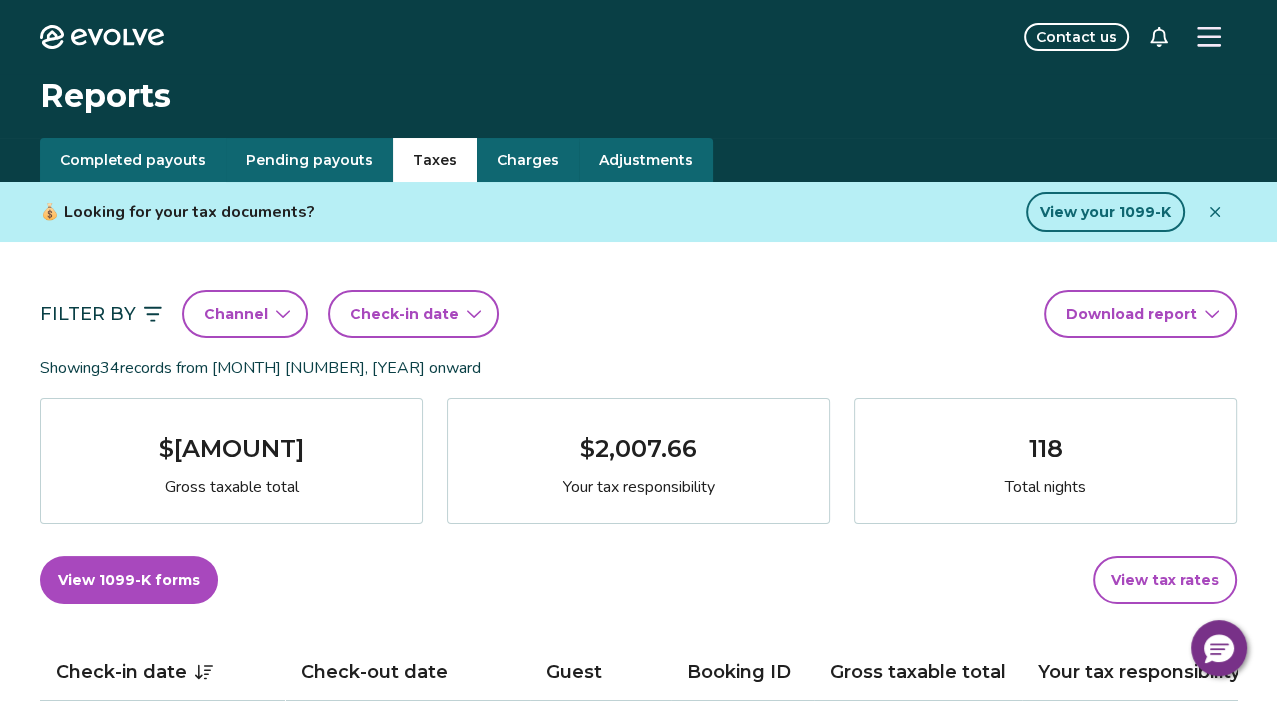 click on "118 Total nights" at bounding box center (1045, 461) 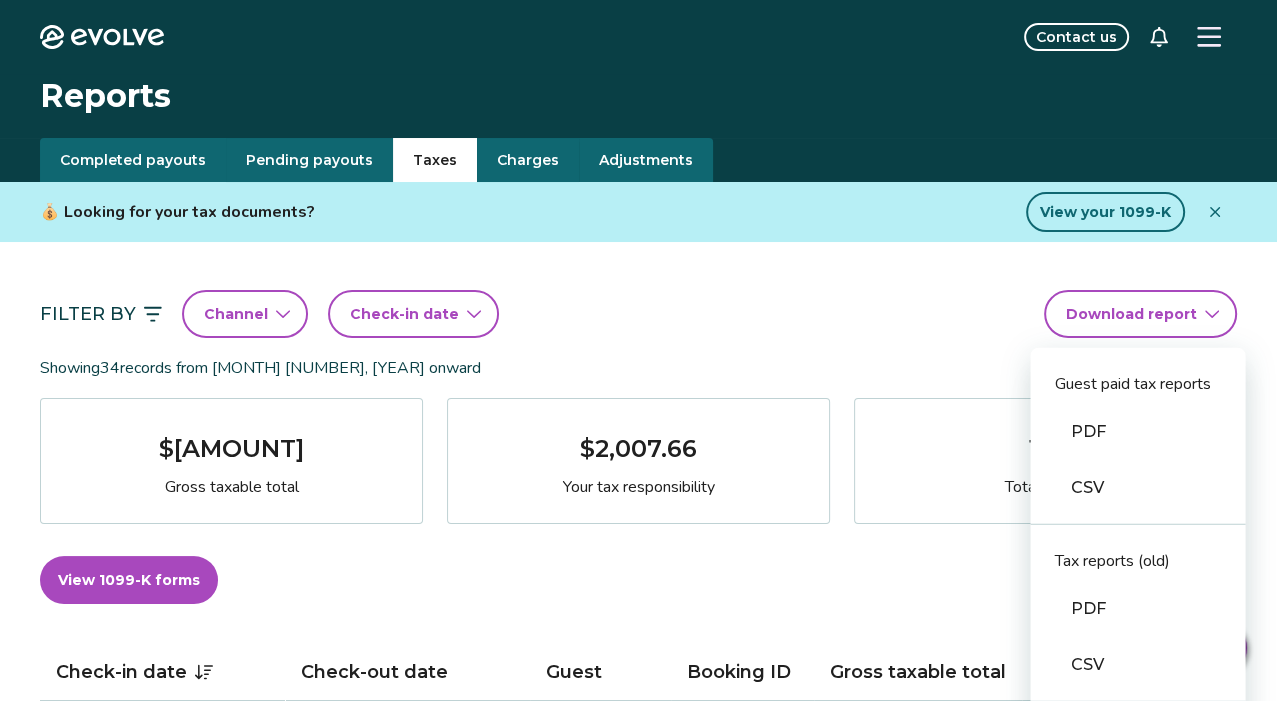 click on "PDF" at bounding box center (1137, 432) 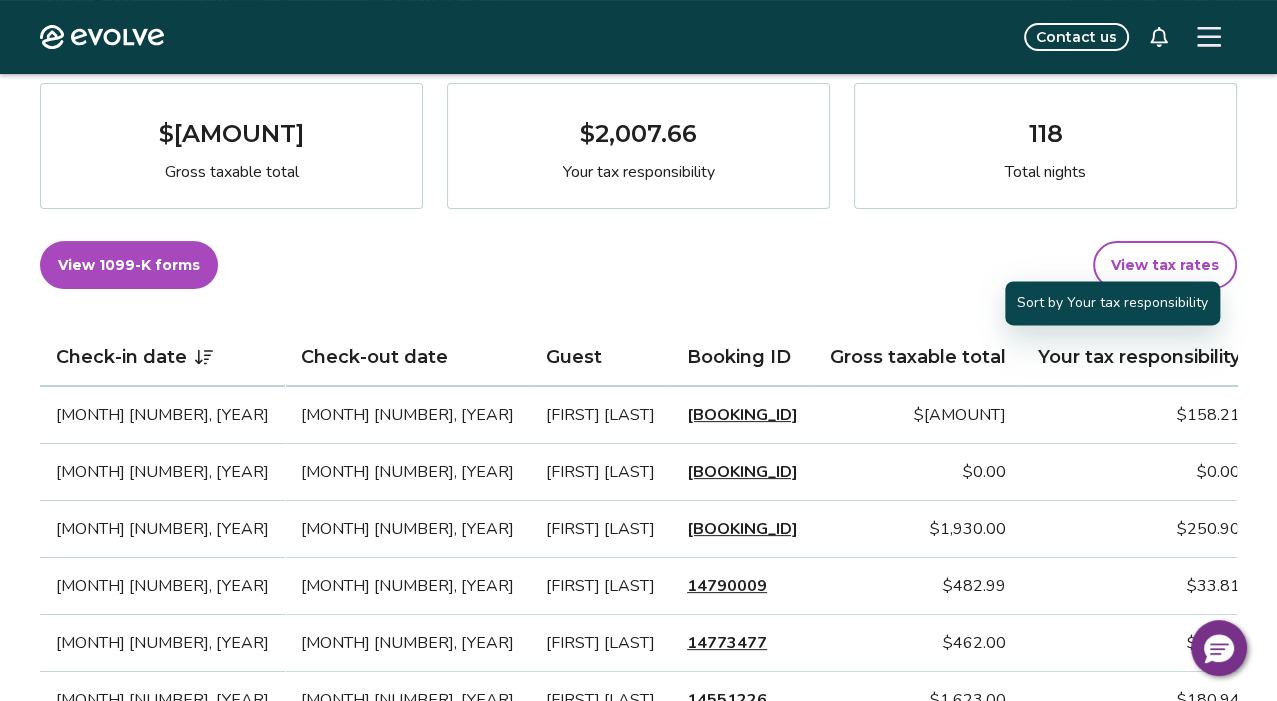 scroll, scrollTop: 327, scrollLeft: 0, axis: vertical 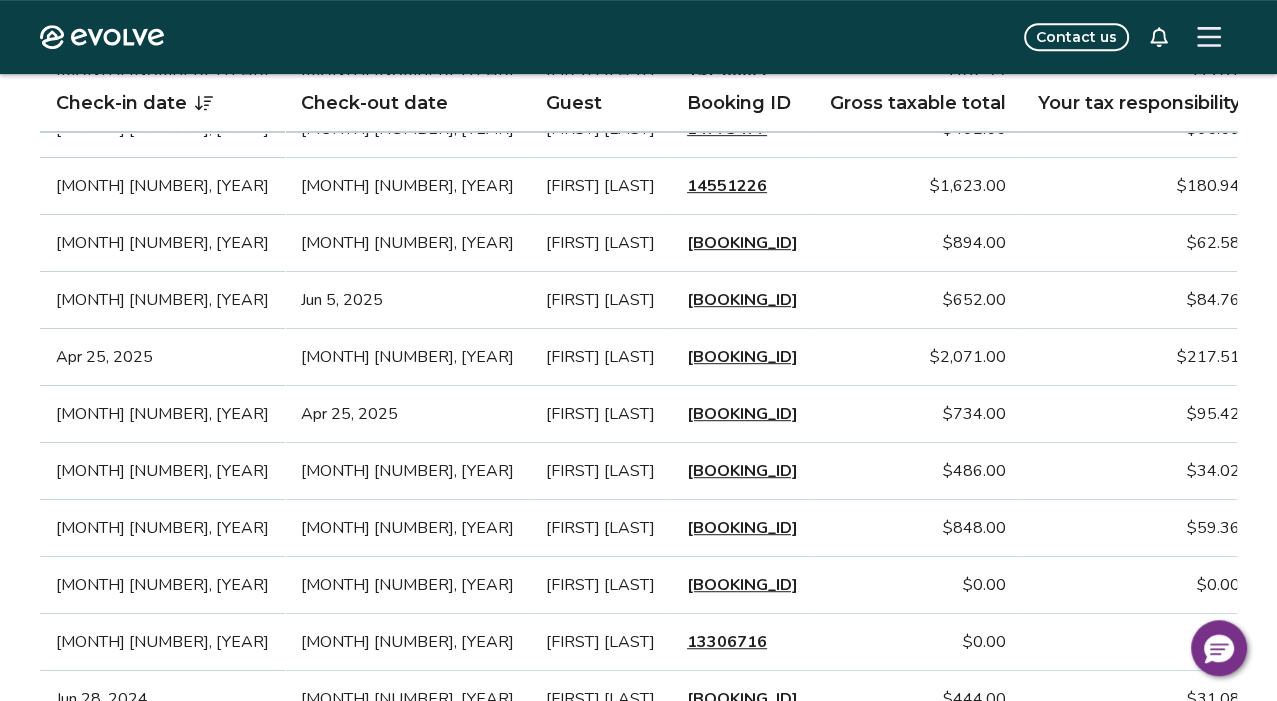 click on "$848.00" at bounding box center [918, 528] 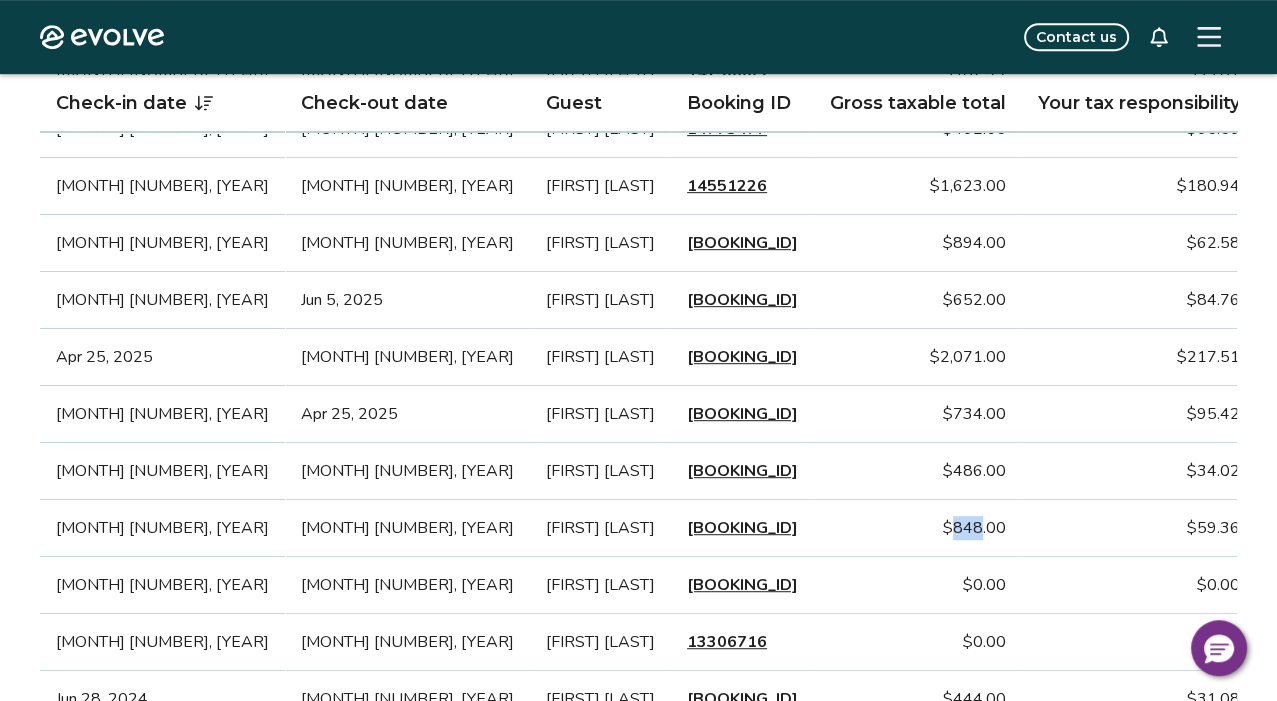 click on "$848.00" at bounding box center (918, 528) 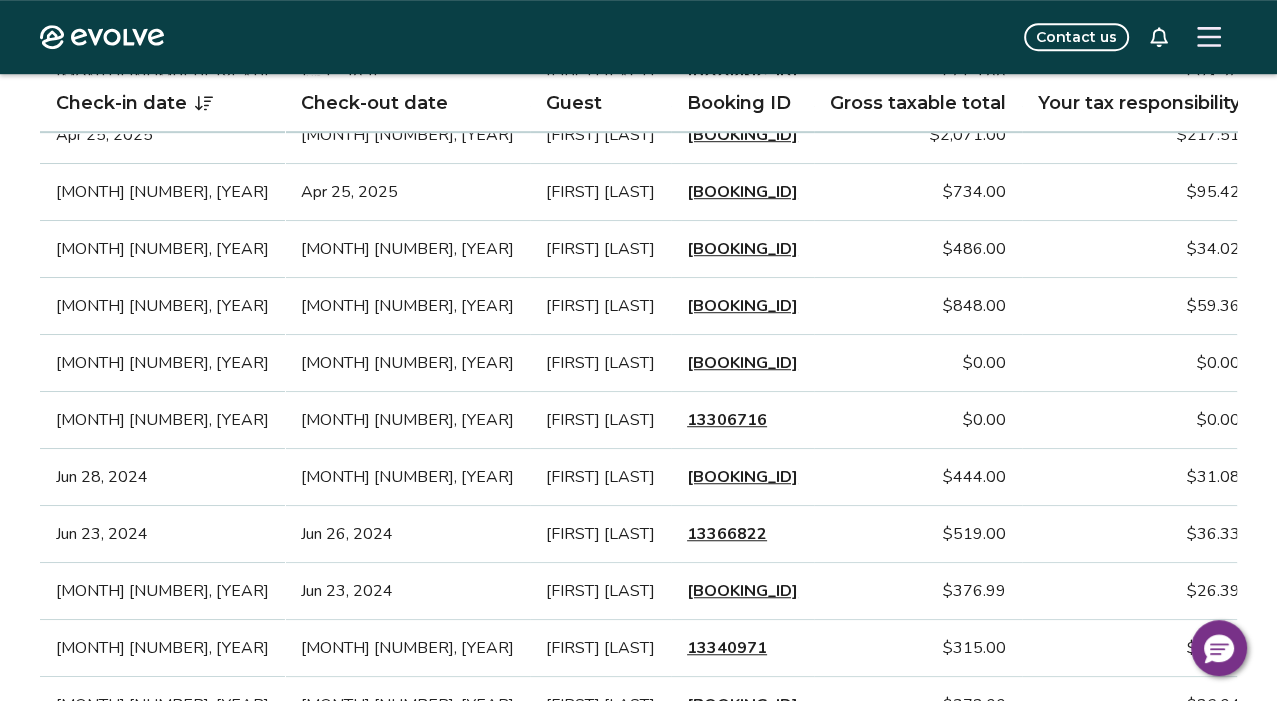 scroll, scrollTop: 1053, scrollLeft: 0, axis: vertical 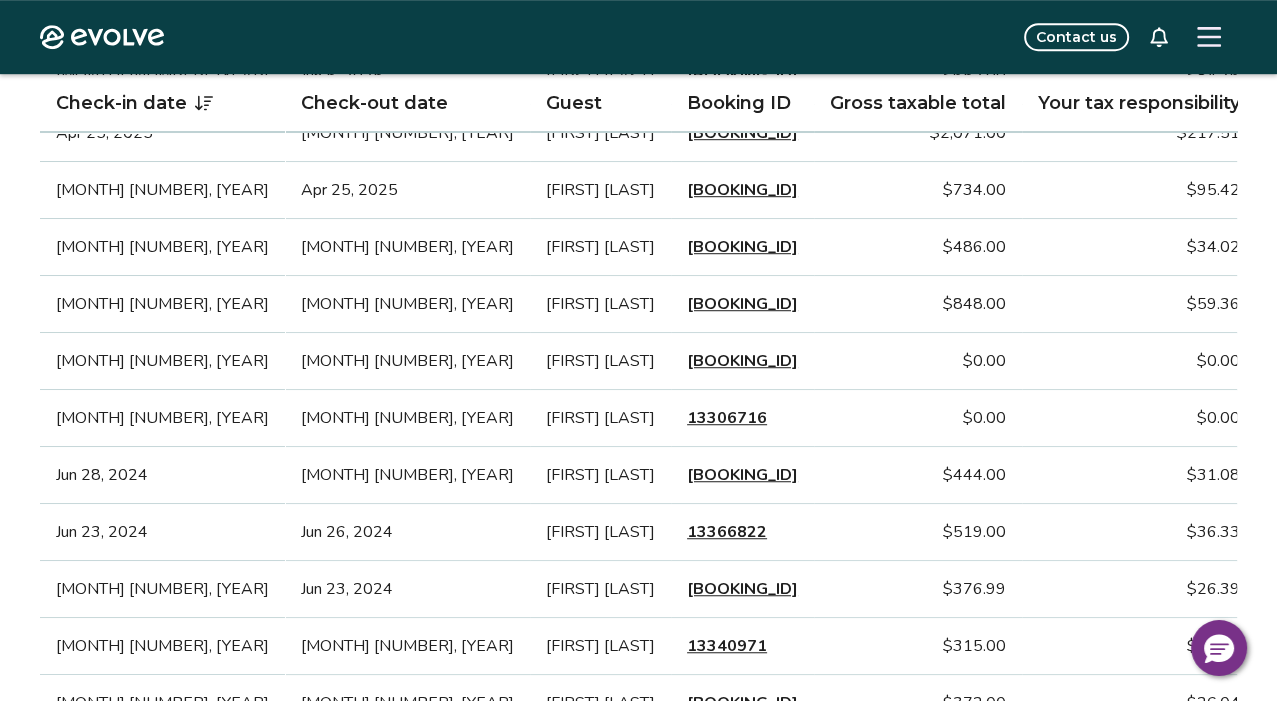 click on "$444.00" at bounding box center [918, 475] 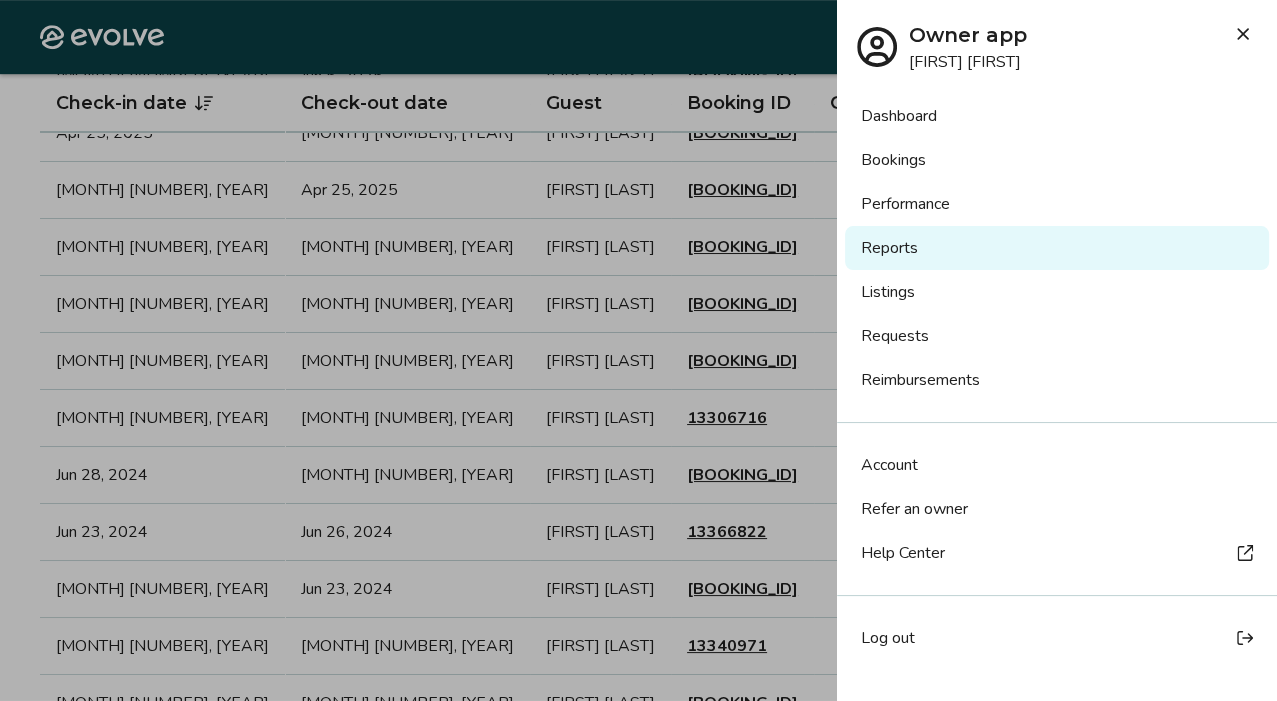 click 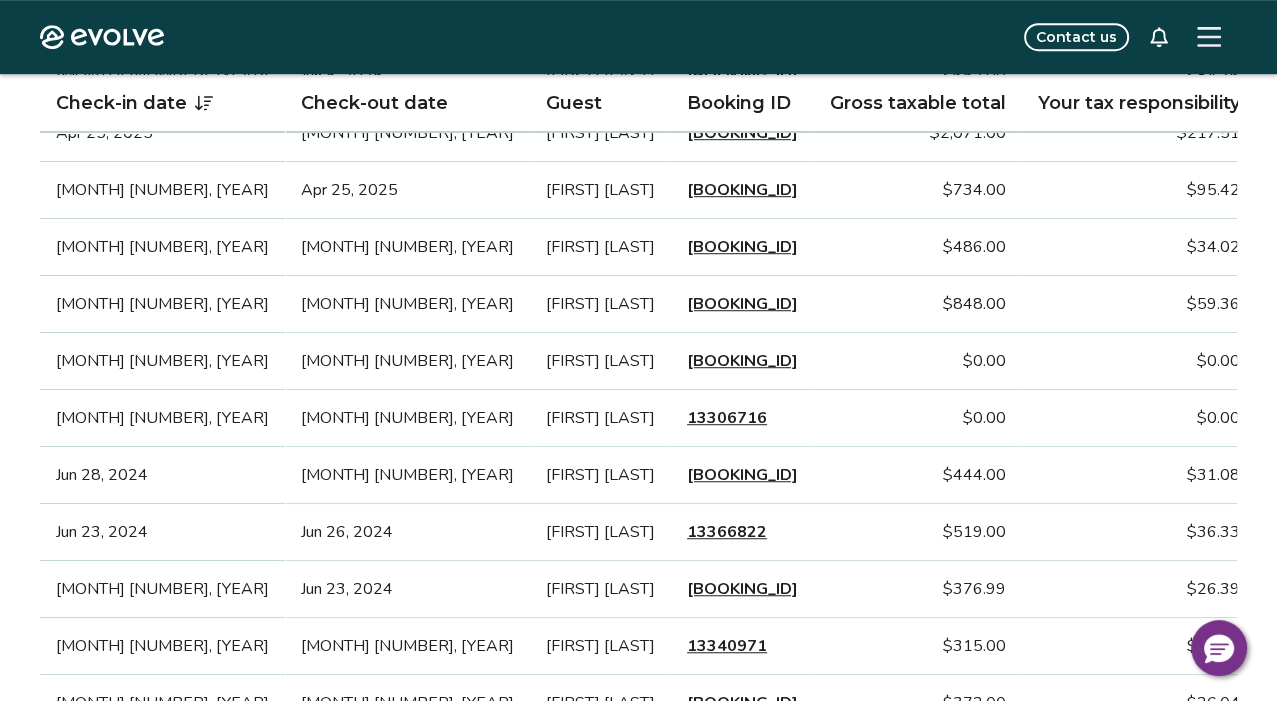 scroll, scrollTop: 1049, scrollLeft: 0, axis: vertical 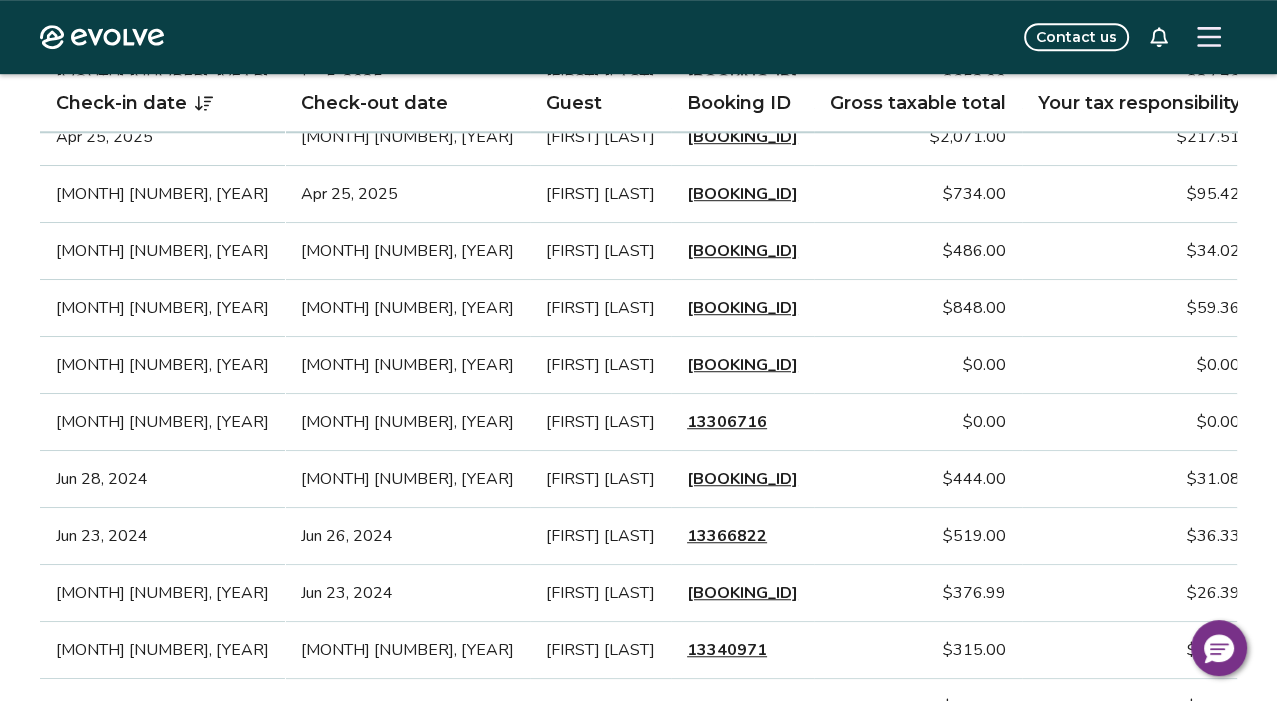 click 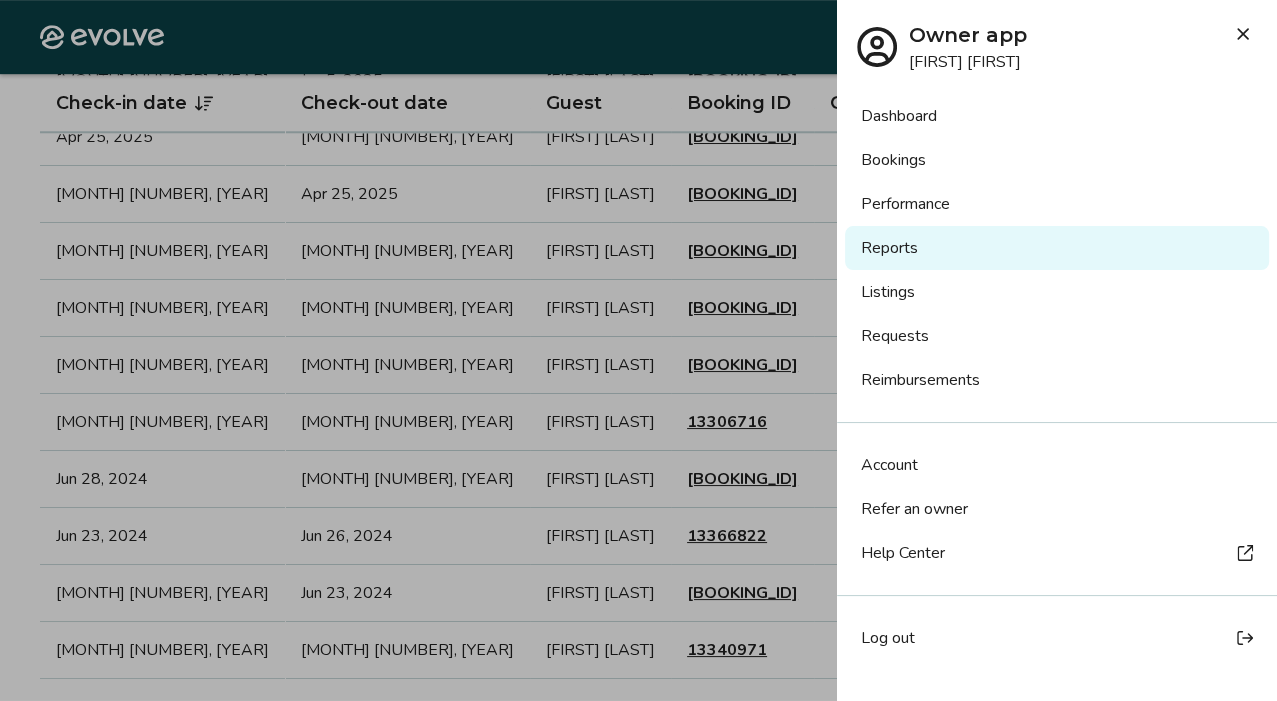 click 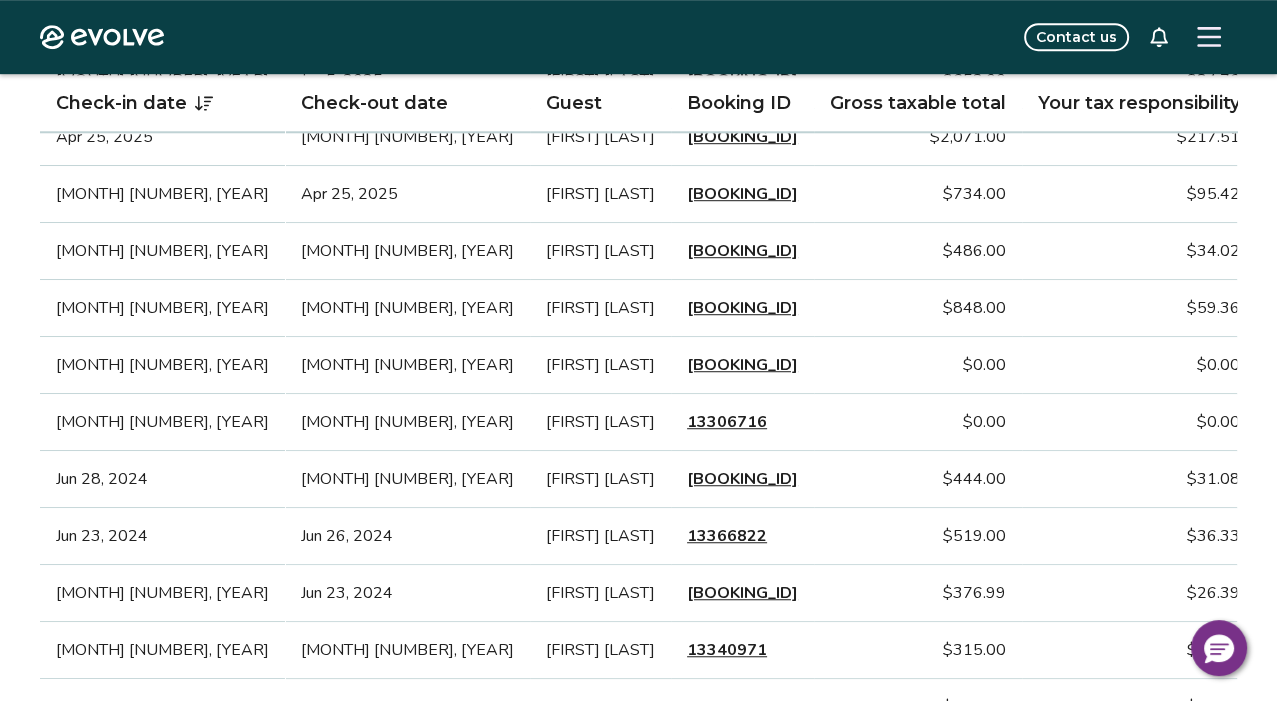 click 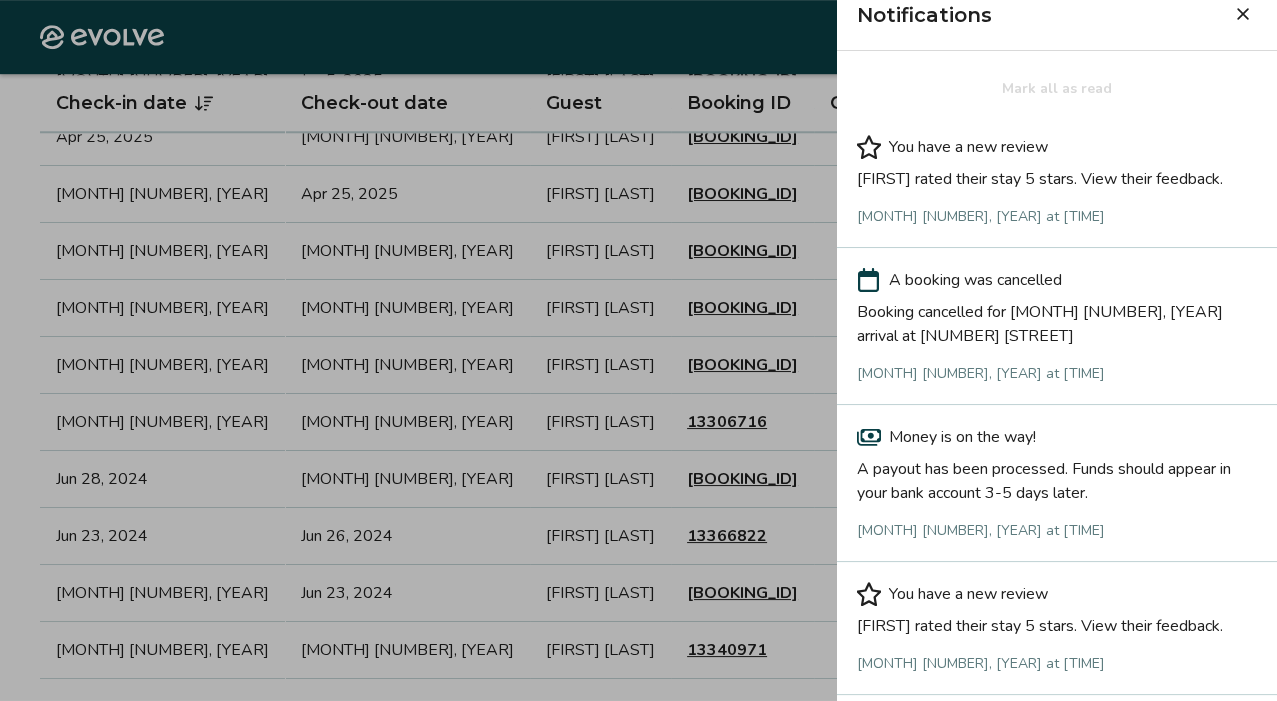 scroll, scrollTop: 0, scrollLeft: 0, axis: both 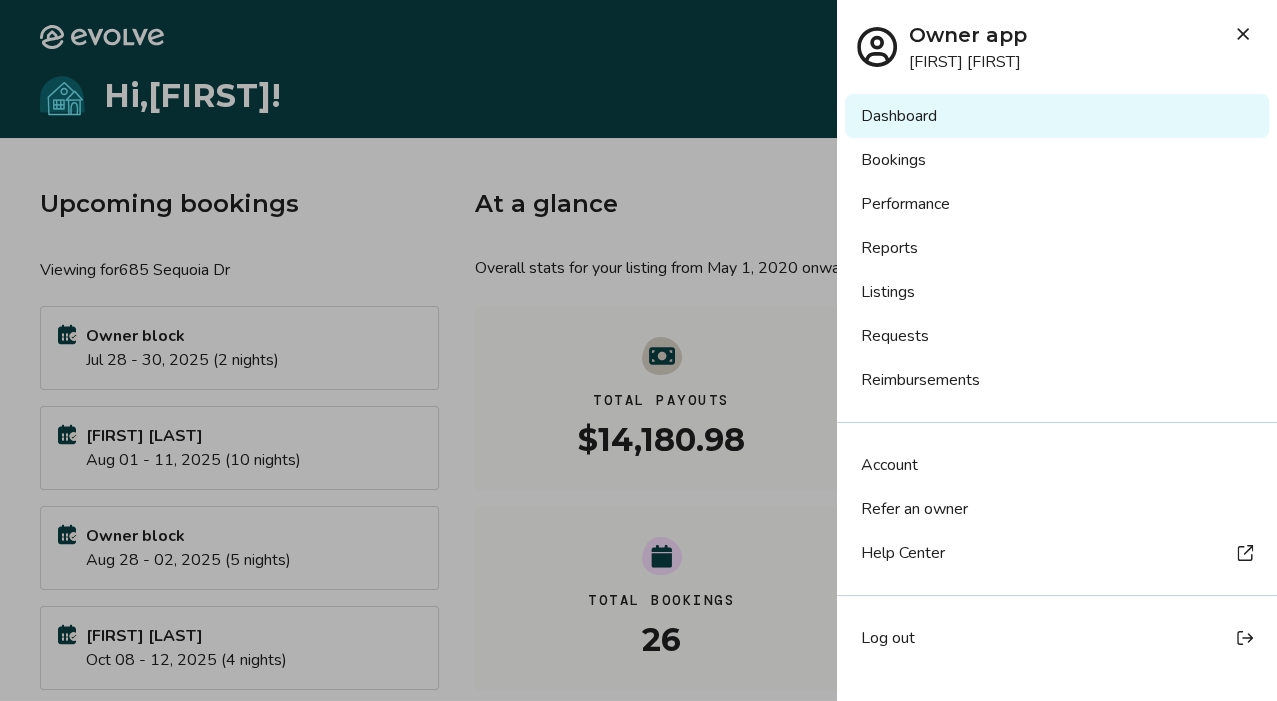 click on "Reports" at bounding box center [1057, 248] 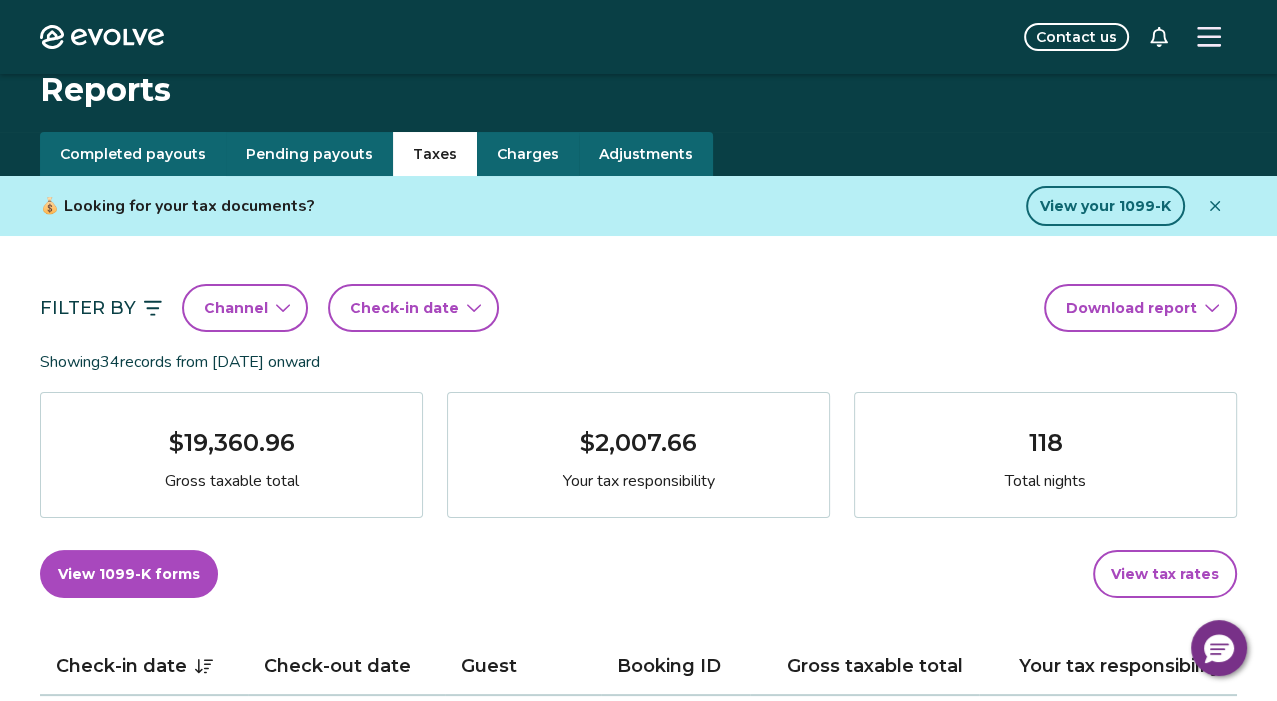 scroll, scrollTop: 6, scrollLeft: 0, axis: vertical 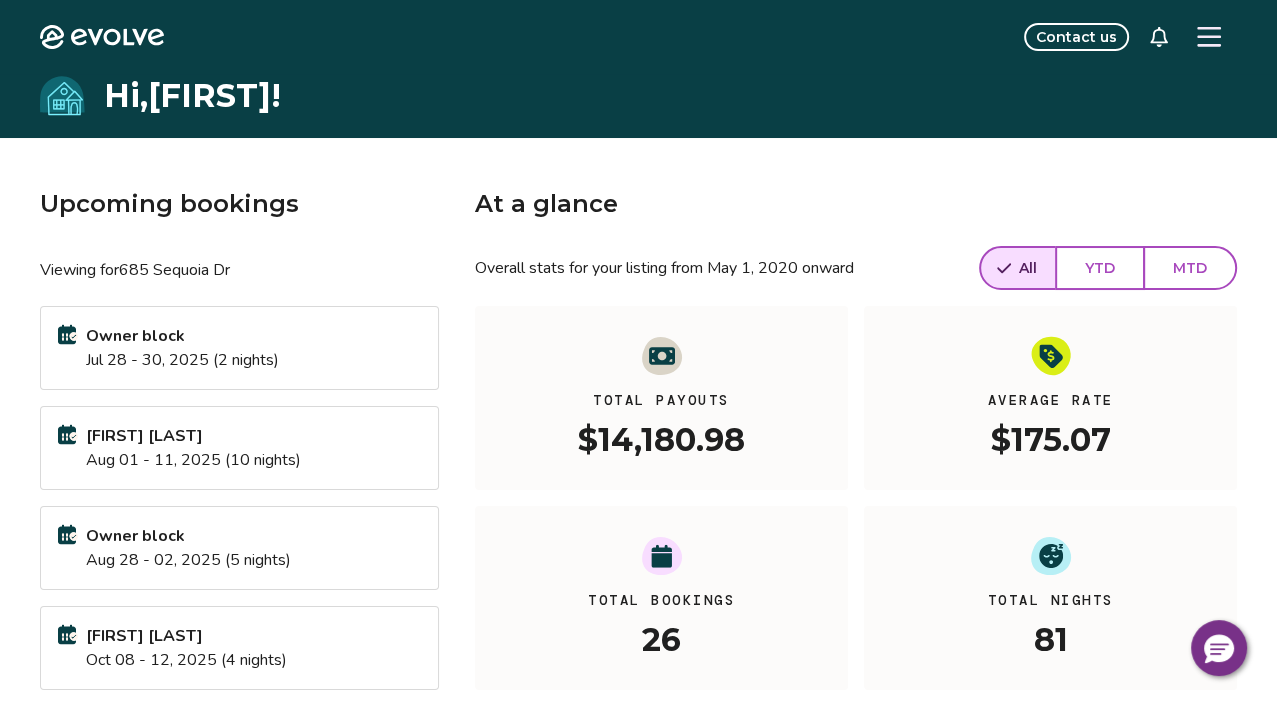 click 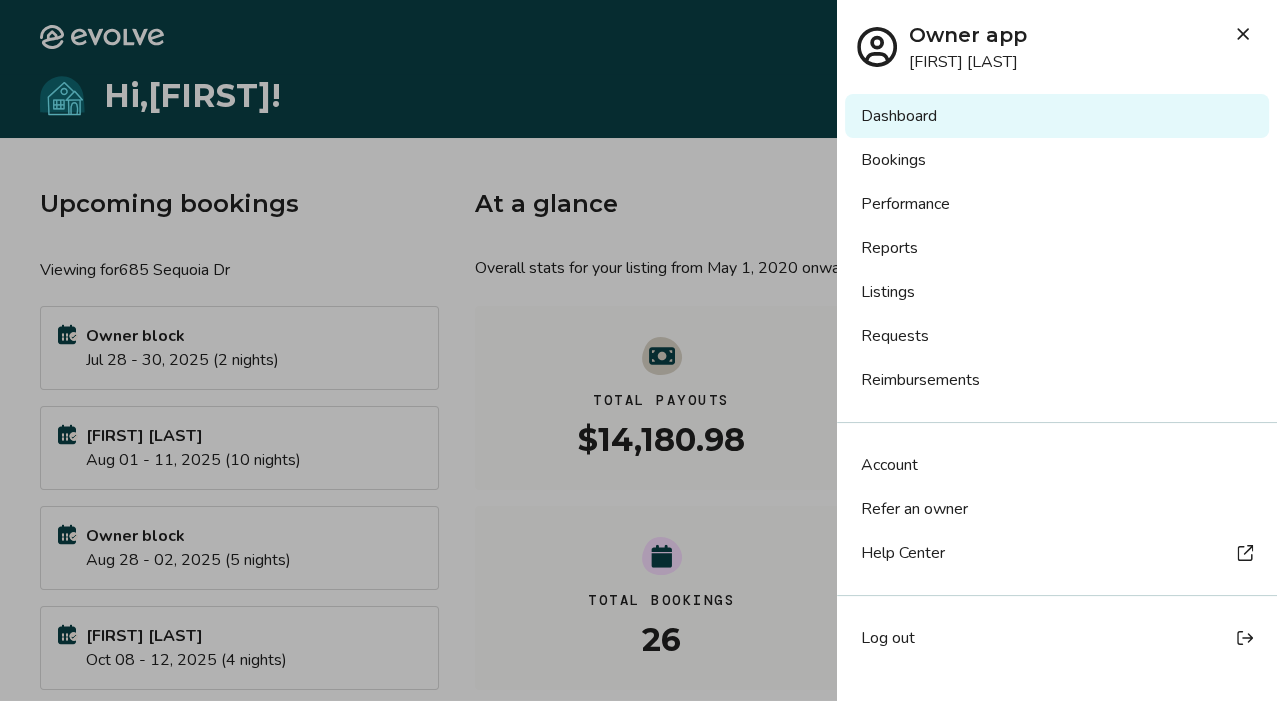 click on "Reports" at bounding box center [1057, 248] 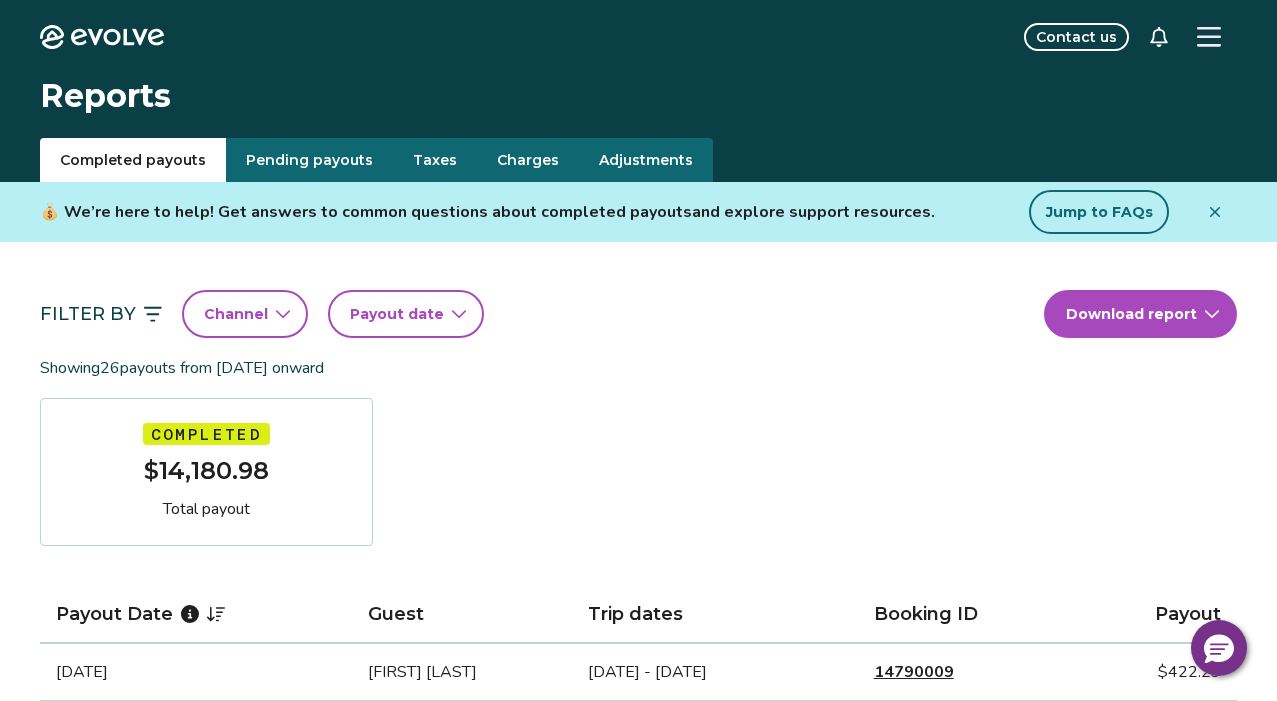 scroll, scrollTop: 0, scrollLeft: 0, axis: both 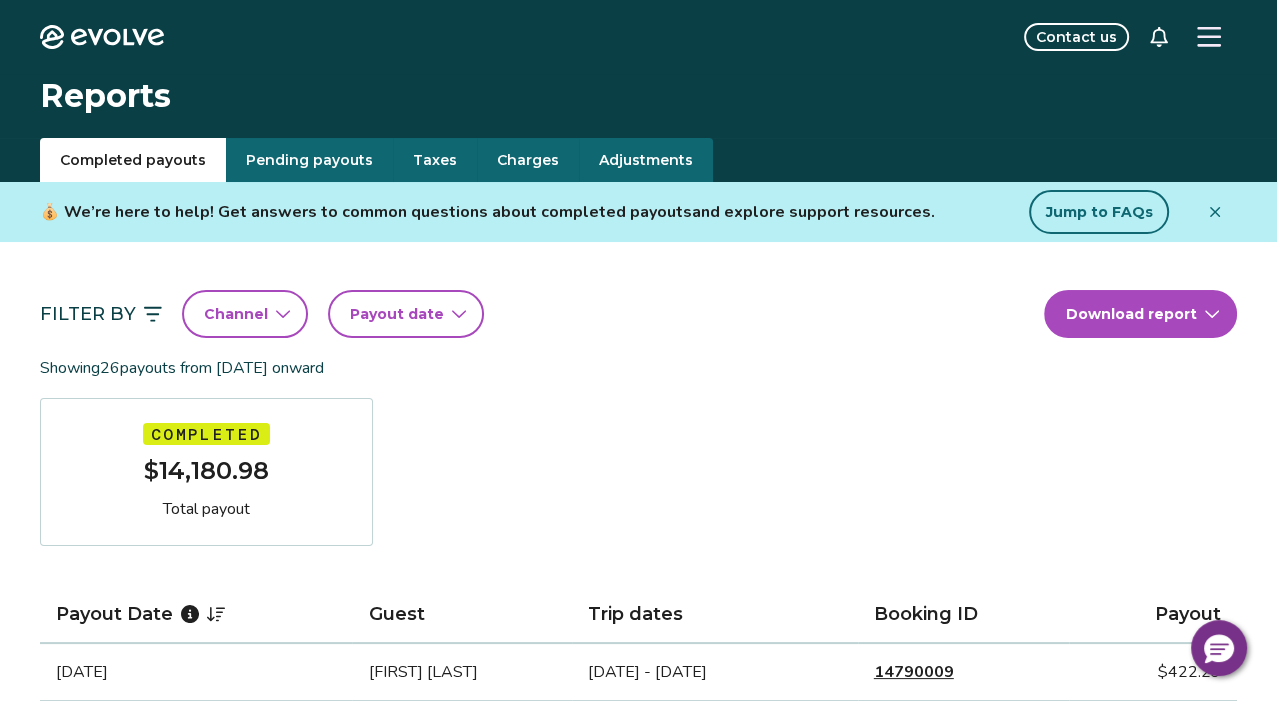 click on "Taxes" at bounding box center [435, 160] 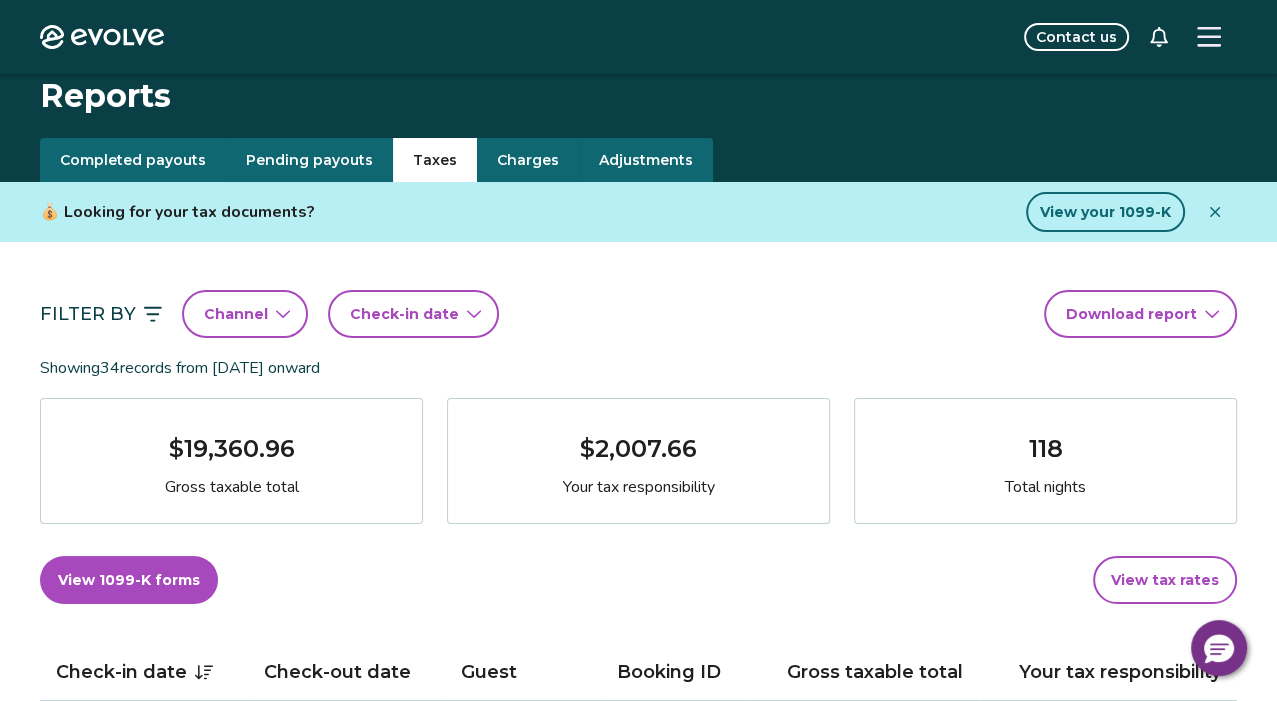 scroll, scrollTop: 4, scrollLeft: 0, axis: vertical 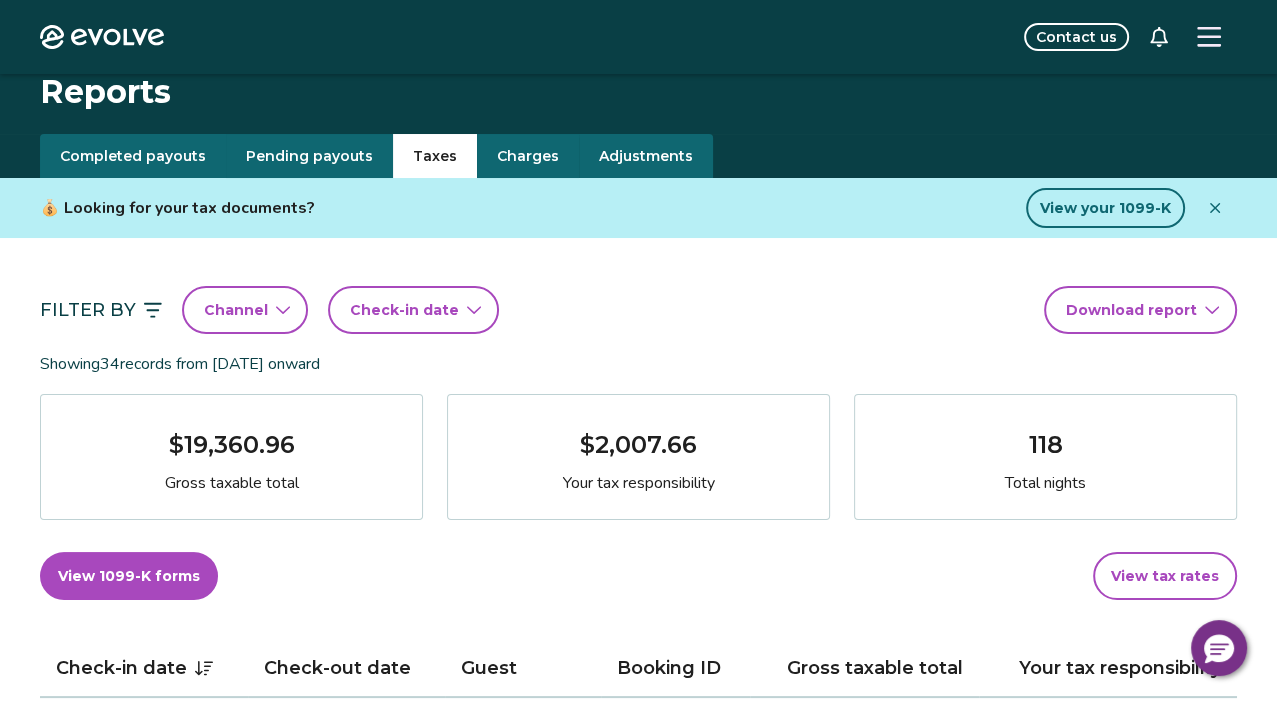 click on "View tax rates" at bounding box center [1165, 576] 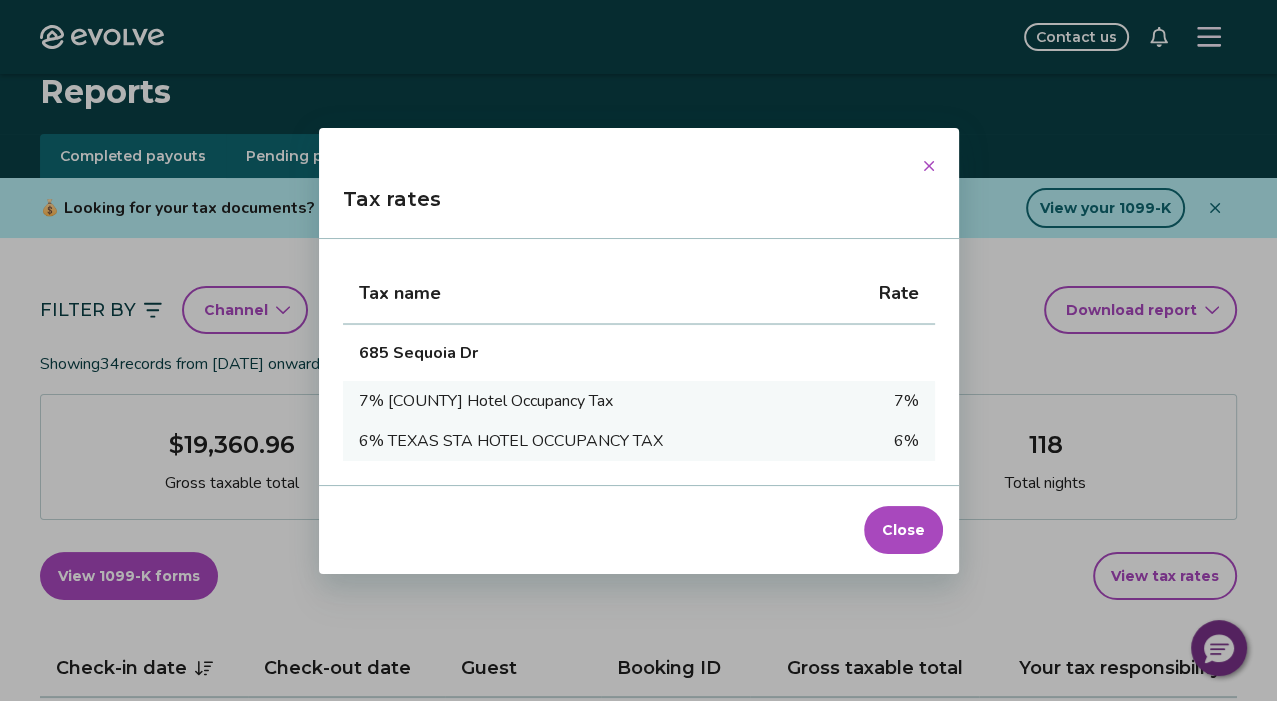 click on "Close" at bounding box center (903, 530) 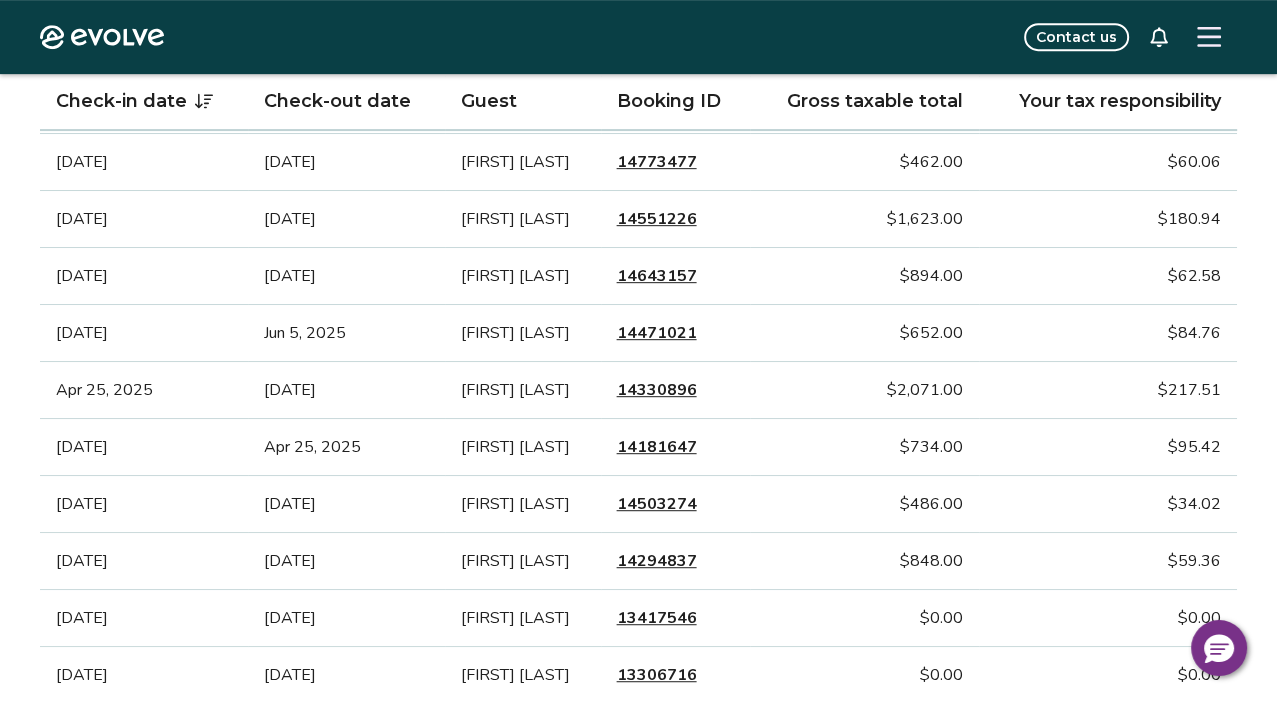 scroll, scrollTop: 794, scrollLeft: 0, axis: vertical 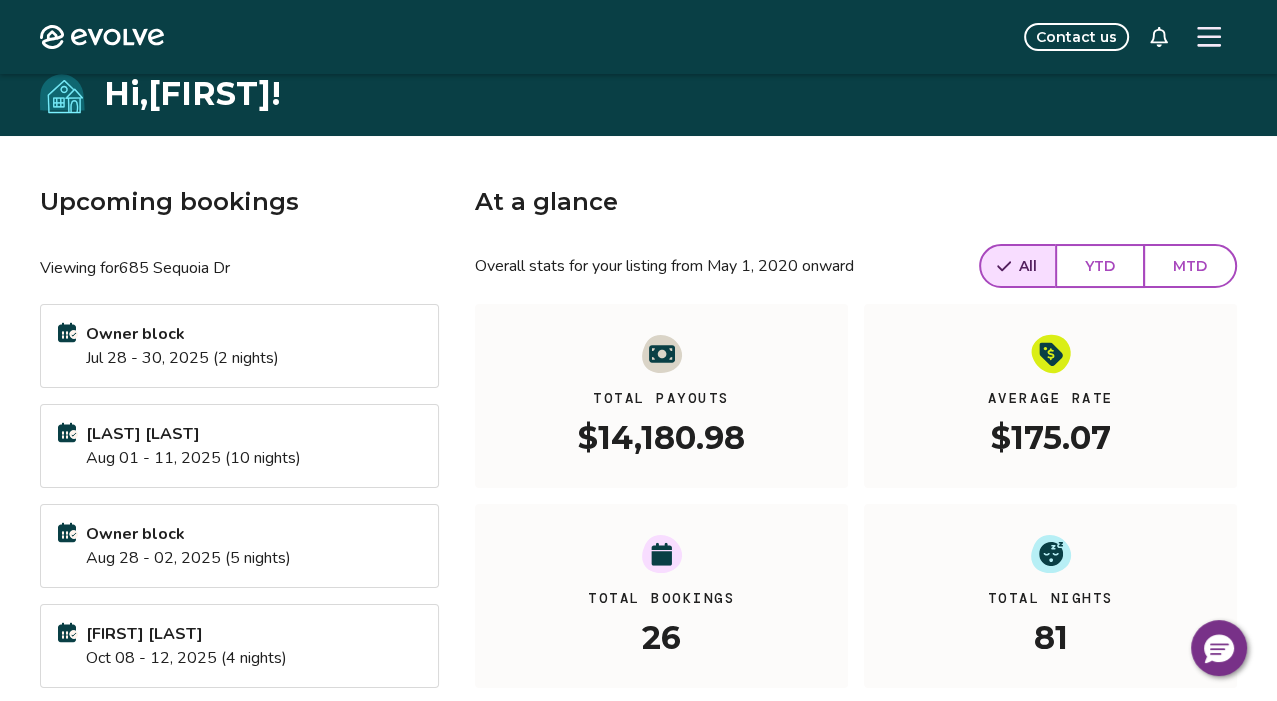 click 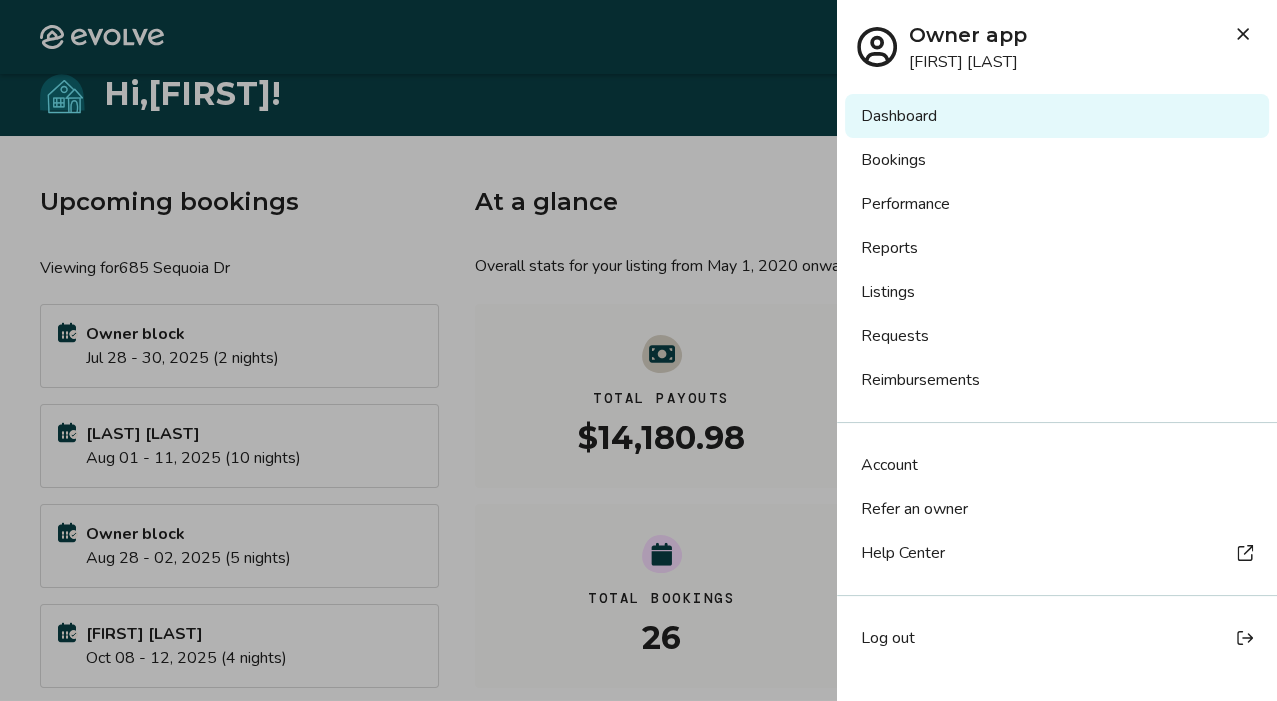 click at bounding box center (638, 350) 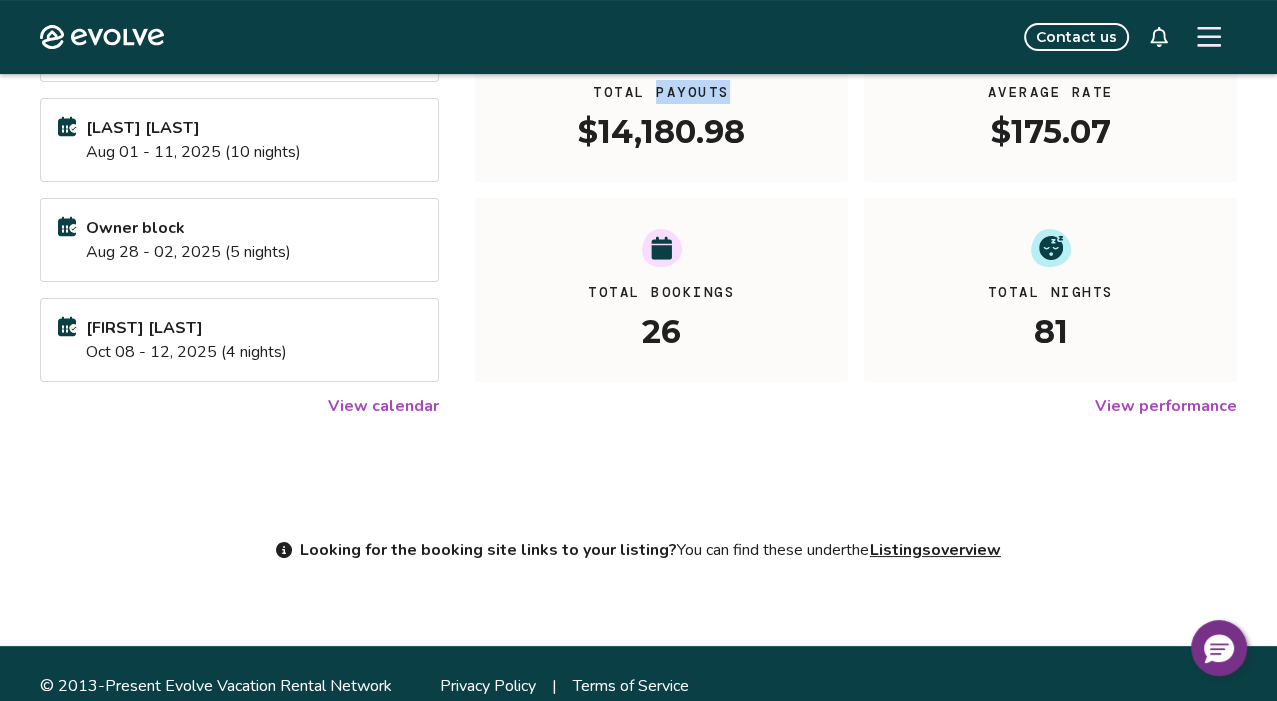 scroll, scrollTop: 307, scrollLeft: 0, axis: vertical 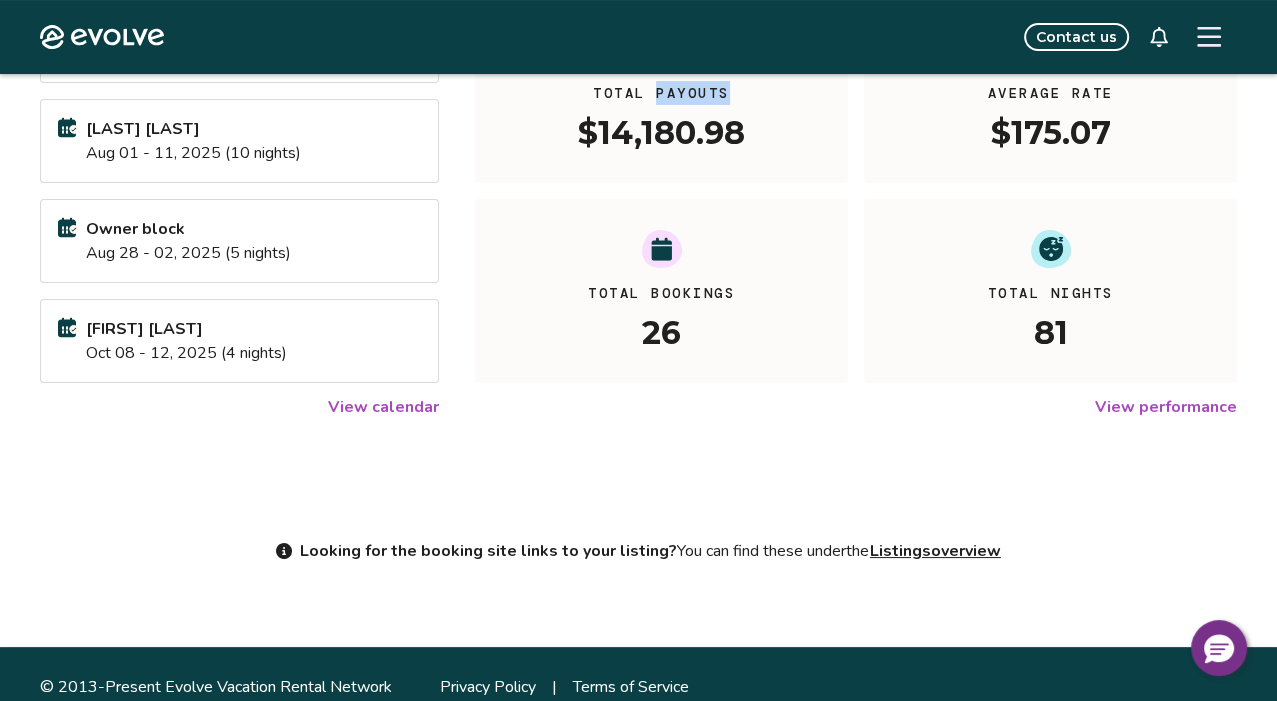 click on "View calendar" at bounding box center [383, 407] 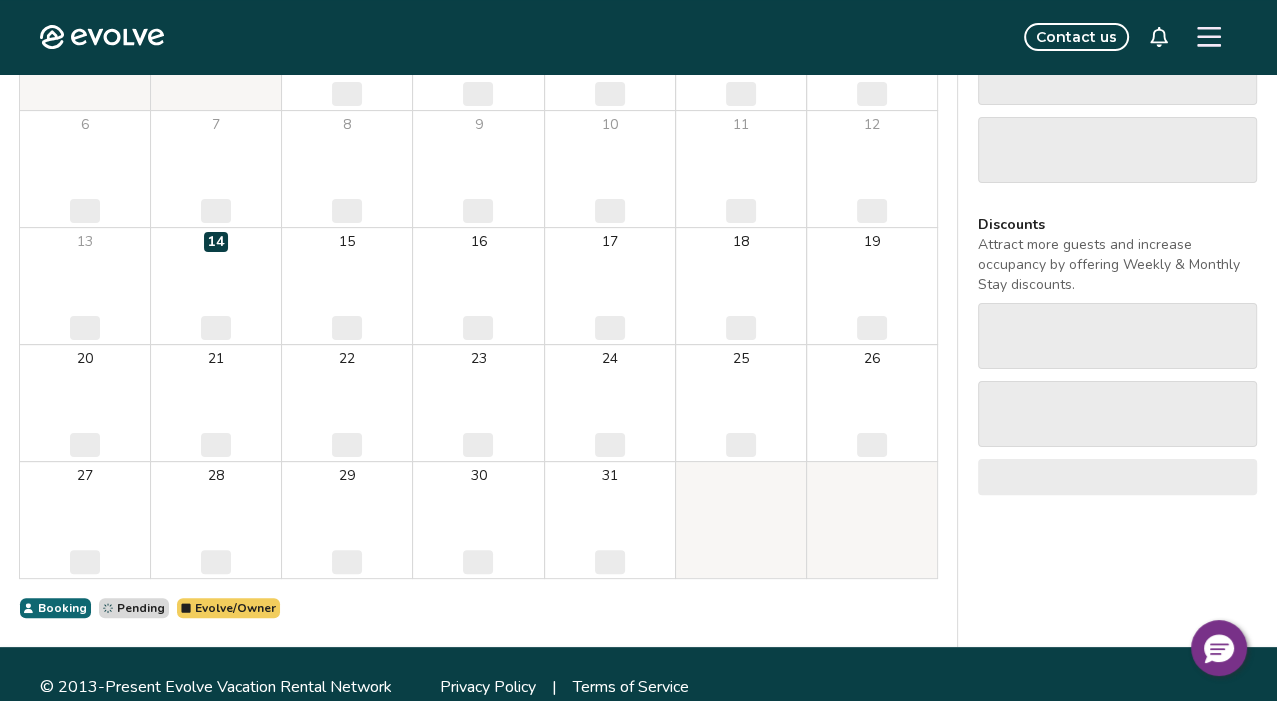 scroll, scrollTop: 0, scrollLeft: 0, axis: both 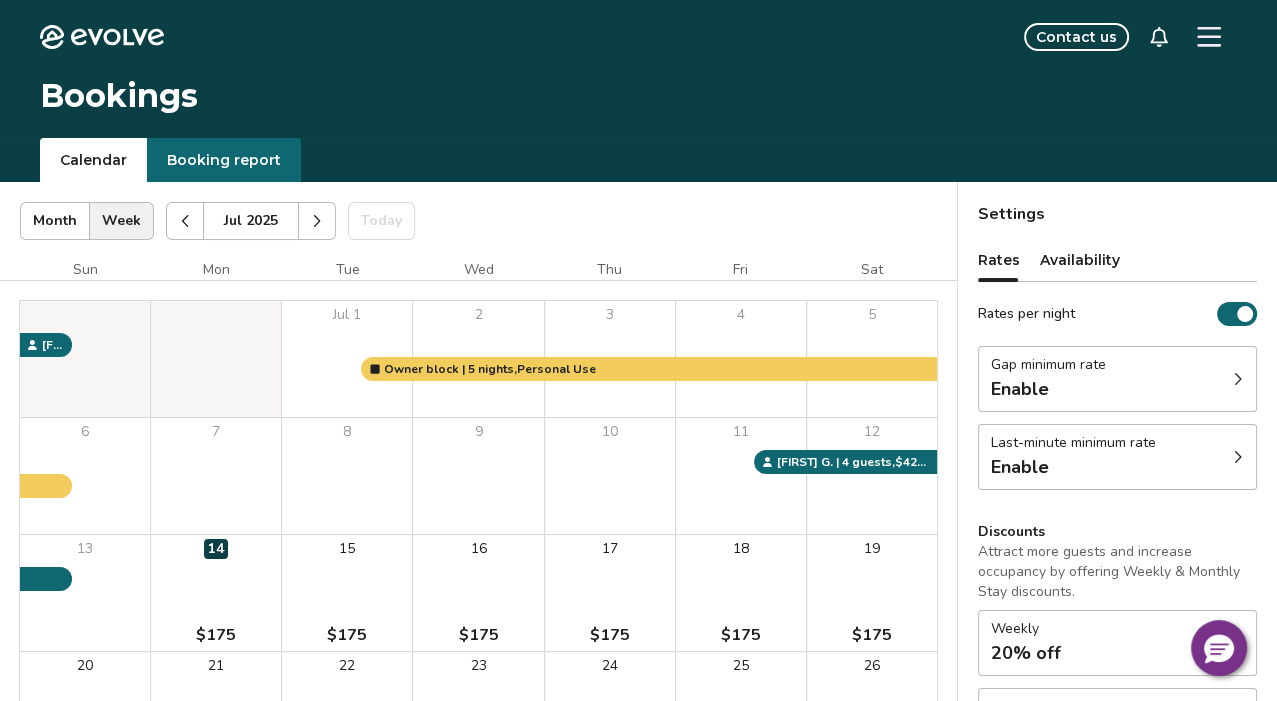 click at bounding box center [185, 221] 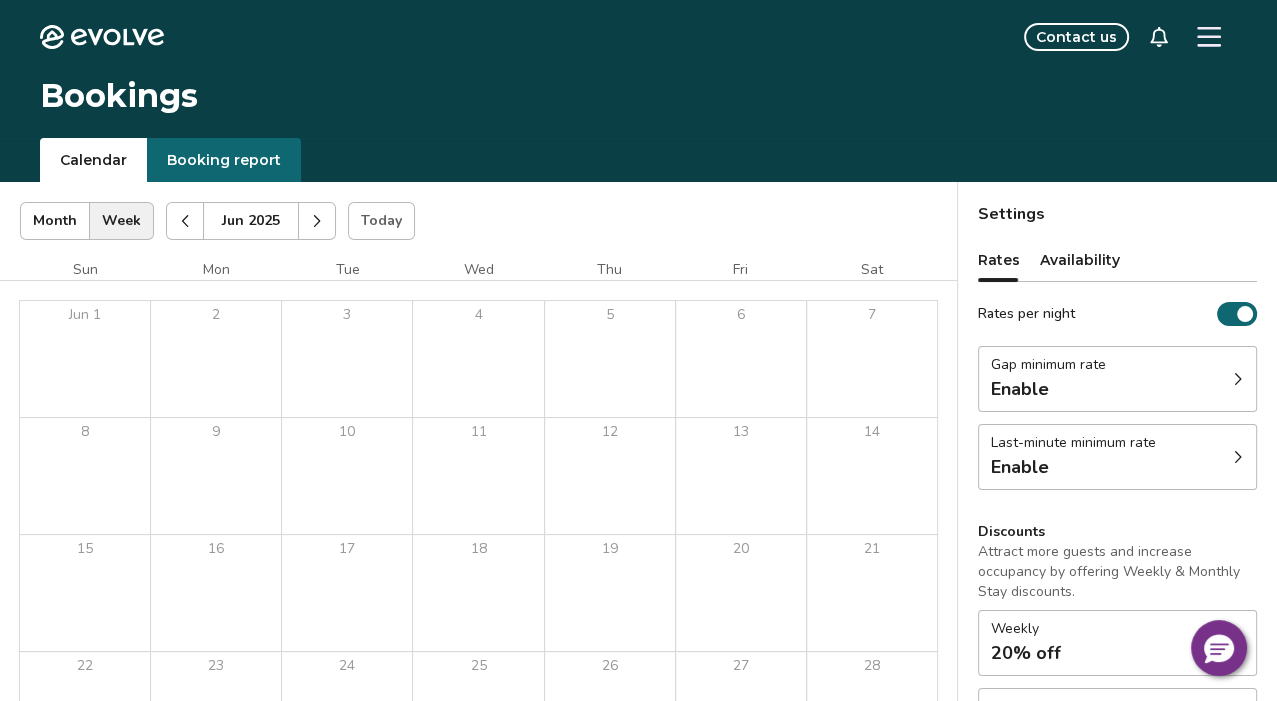 click at bounding box center [185, 221] 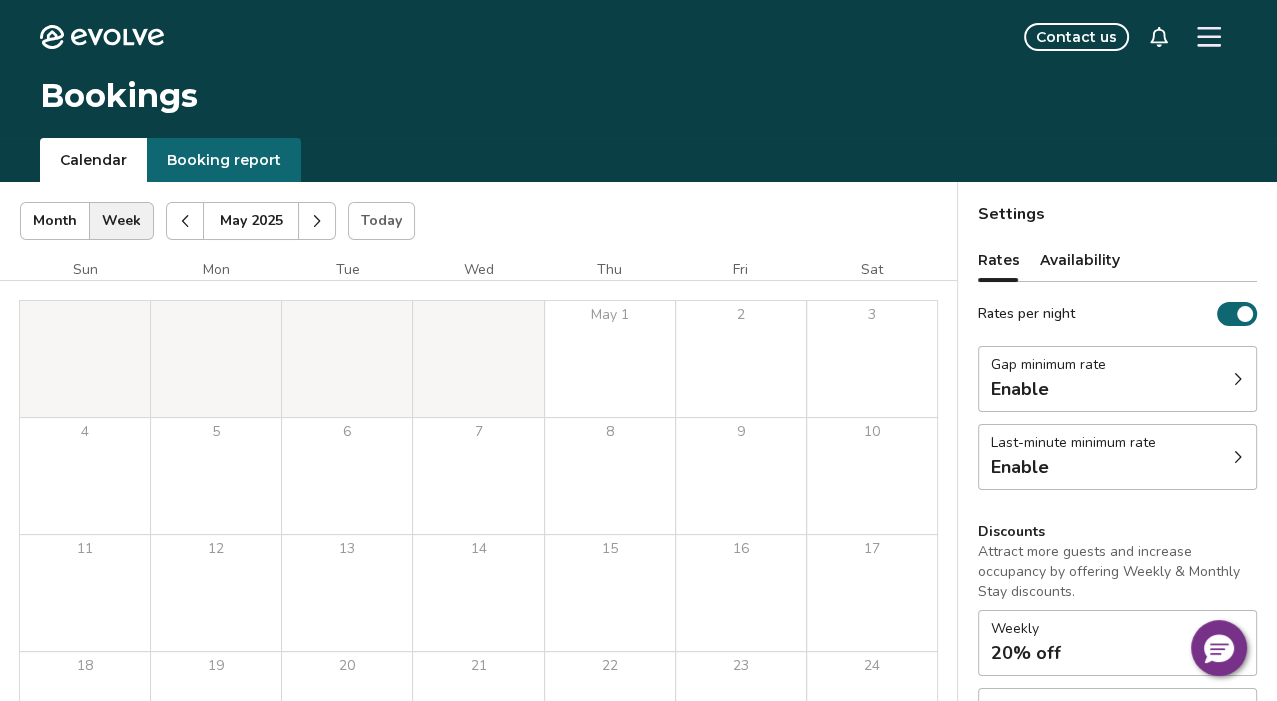 click on "May 2025" at bounding box center (251, 221) 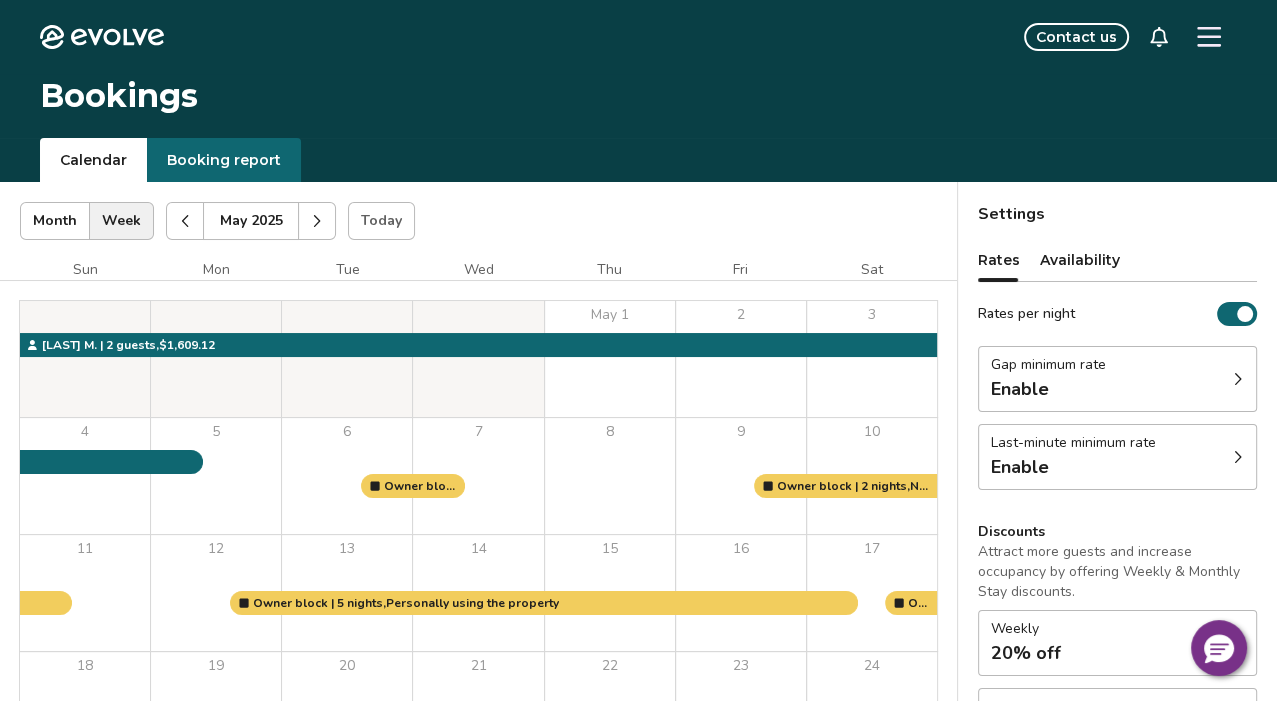 click on "May 2025" at bounding box center [251, 221] 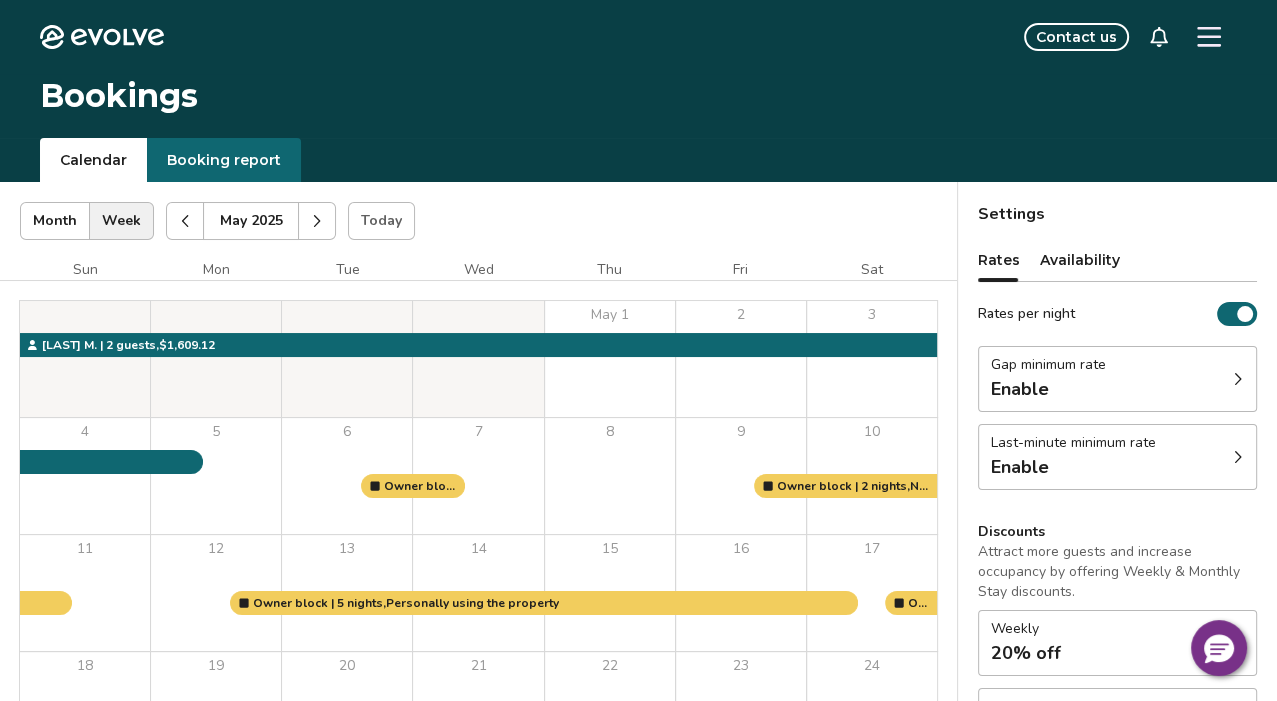 click at bounding box center (185, 221) 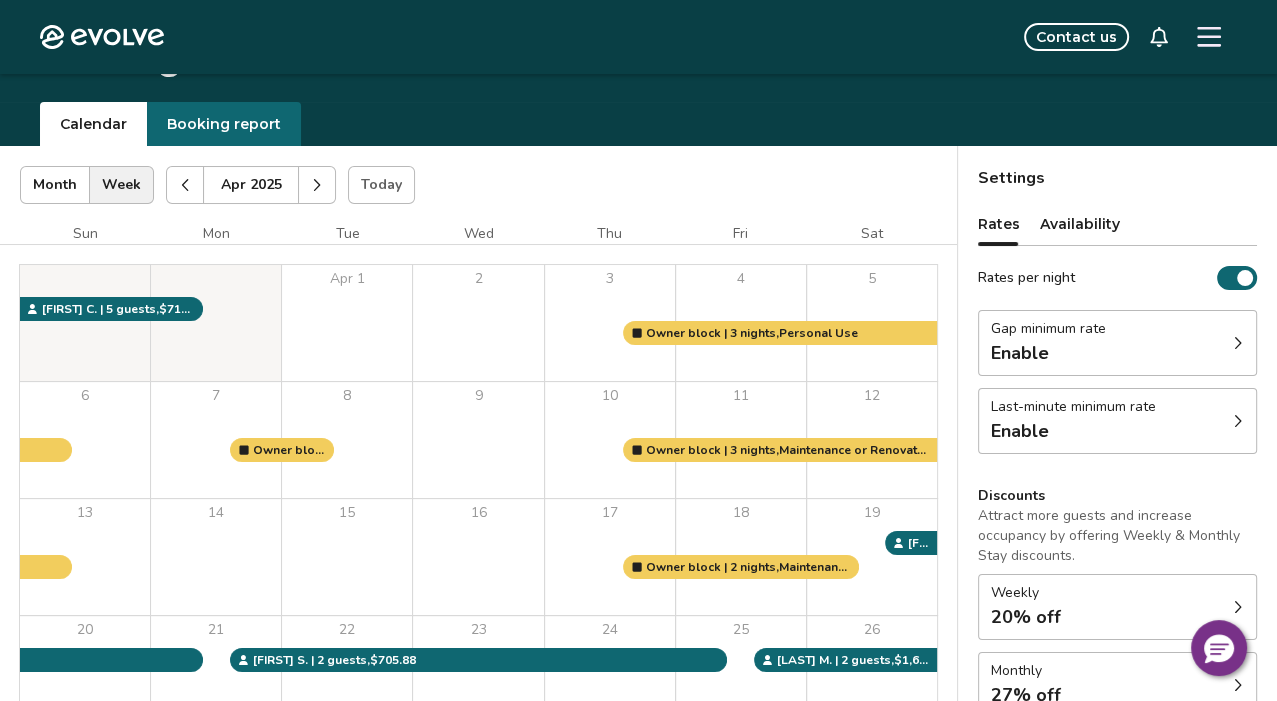 scroll, scrollTop: 38, scrollLeft: 0, axis: vertical 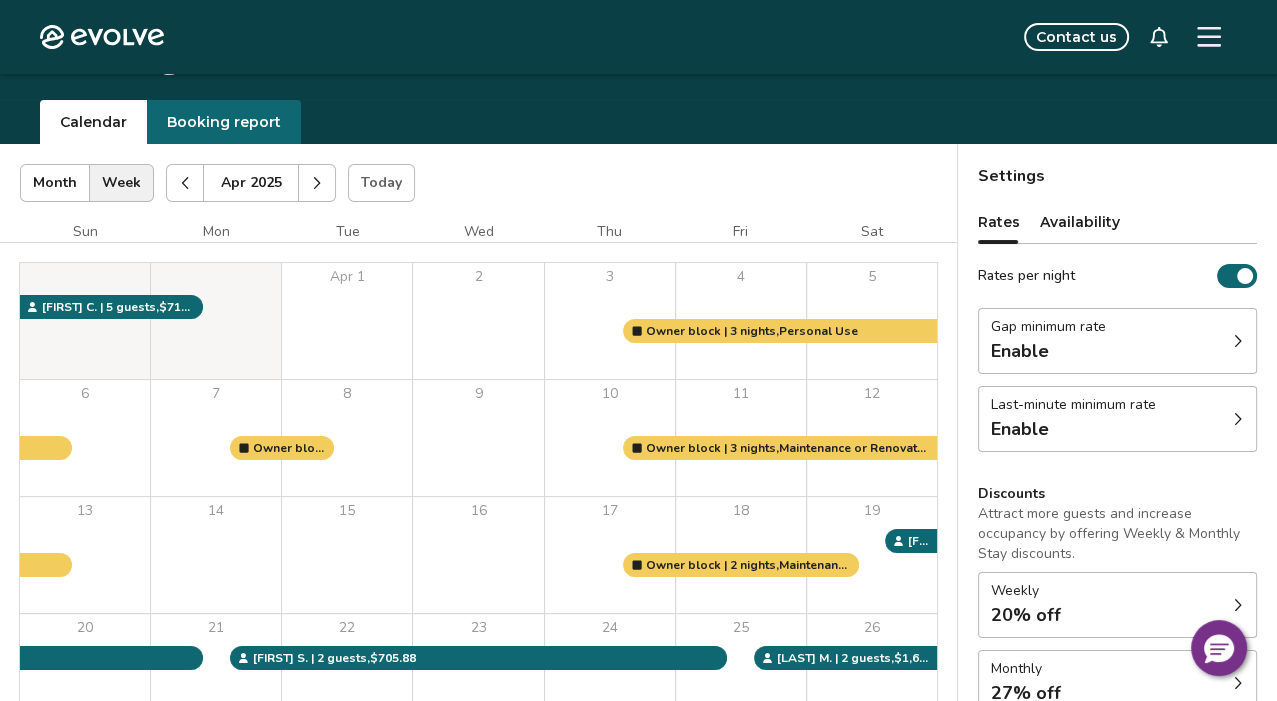 click at bounding box center [872, 555] 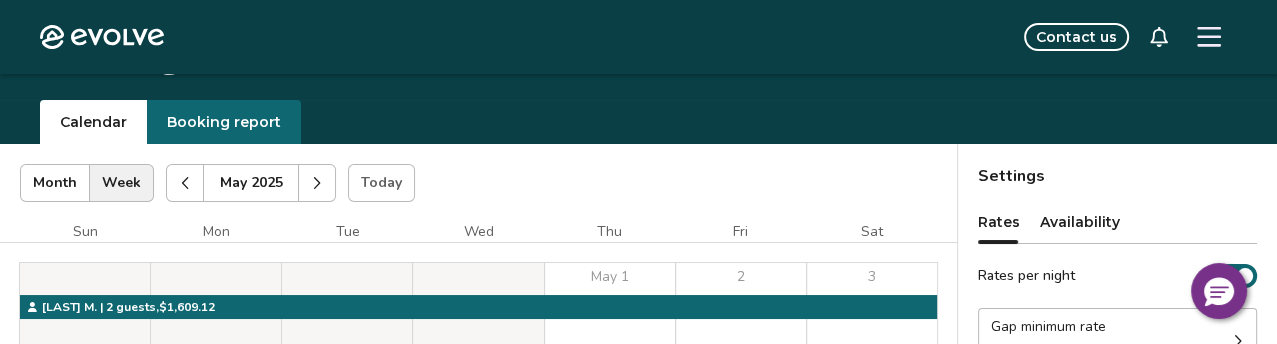 click on "May 2025  | Views Month Week May 2025 Today Settings" at bounding box center [478, 183] 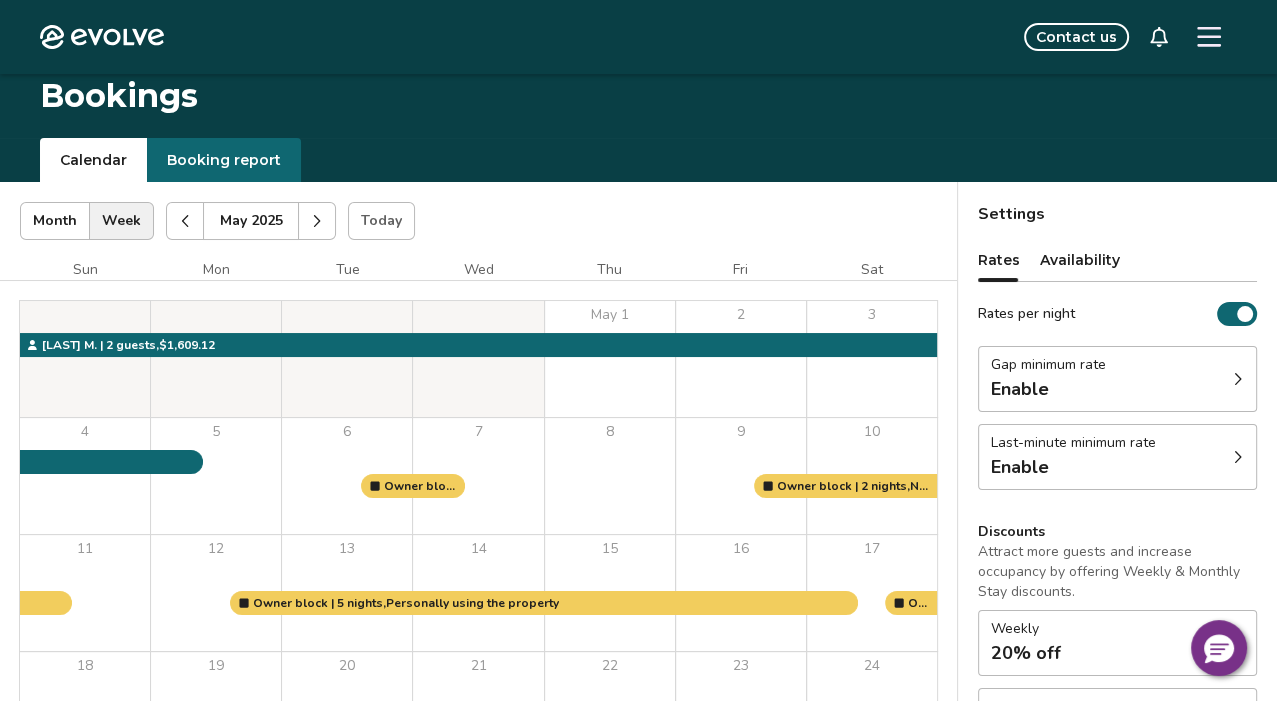 scroll, scrollTop: 2, scrollLeft: 0, axis: vertical 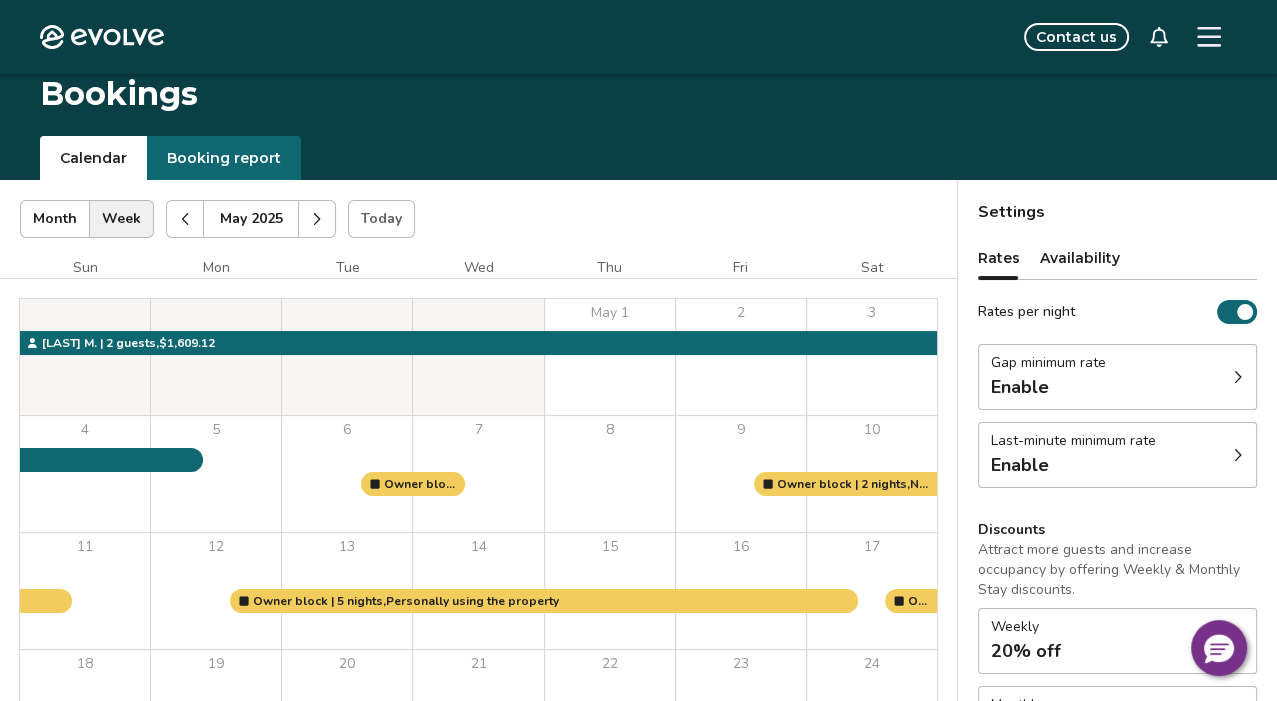 click on "May 2025  | Views Month Week May 2025 Today Settings" at bounding box center [478, 219] 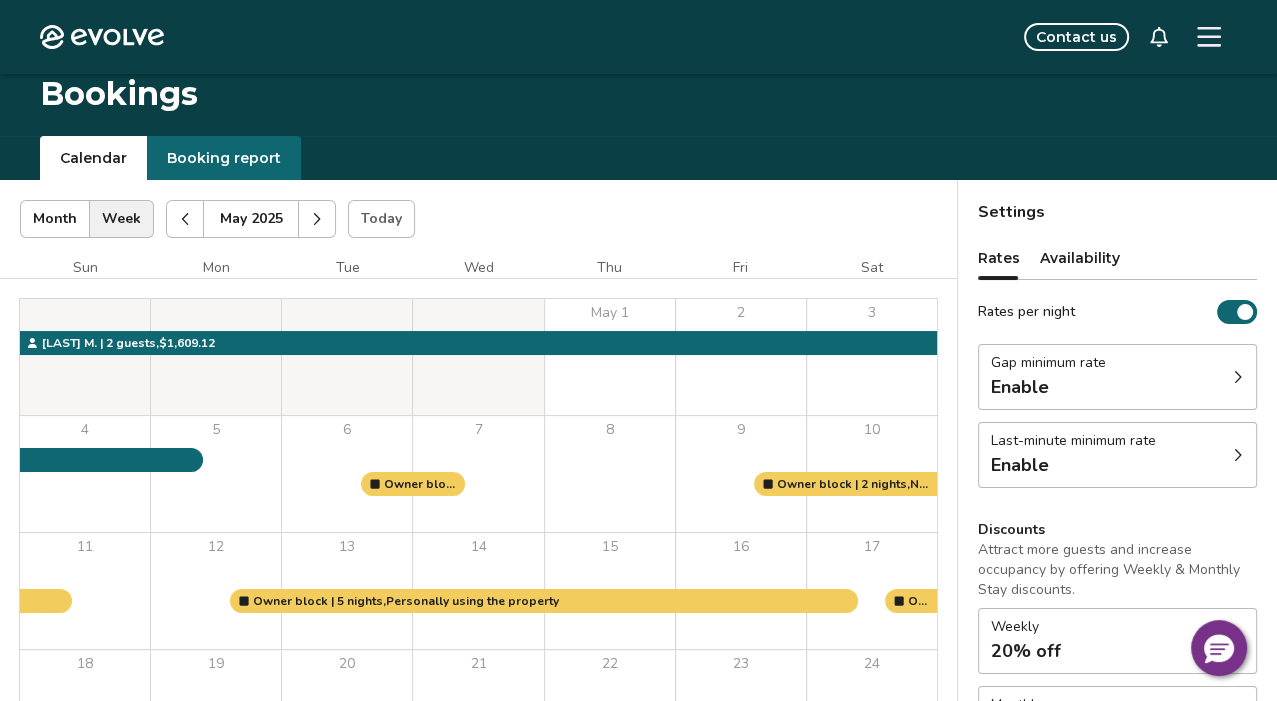 click at bounding box center (317, 219) 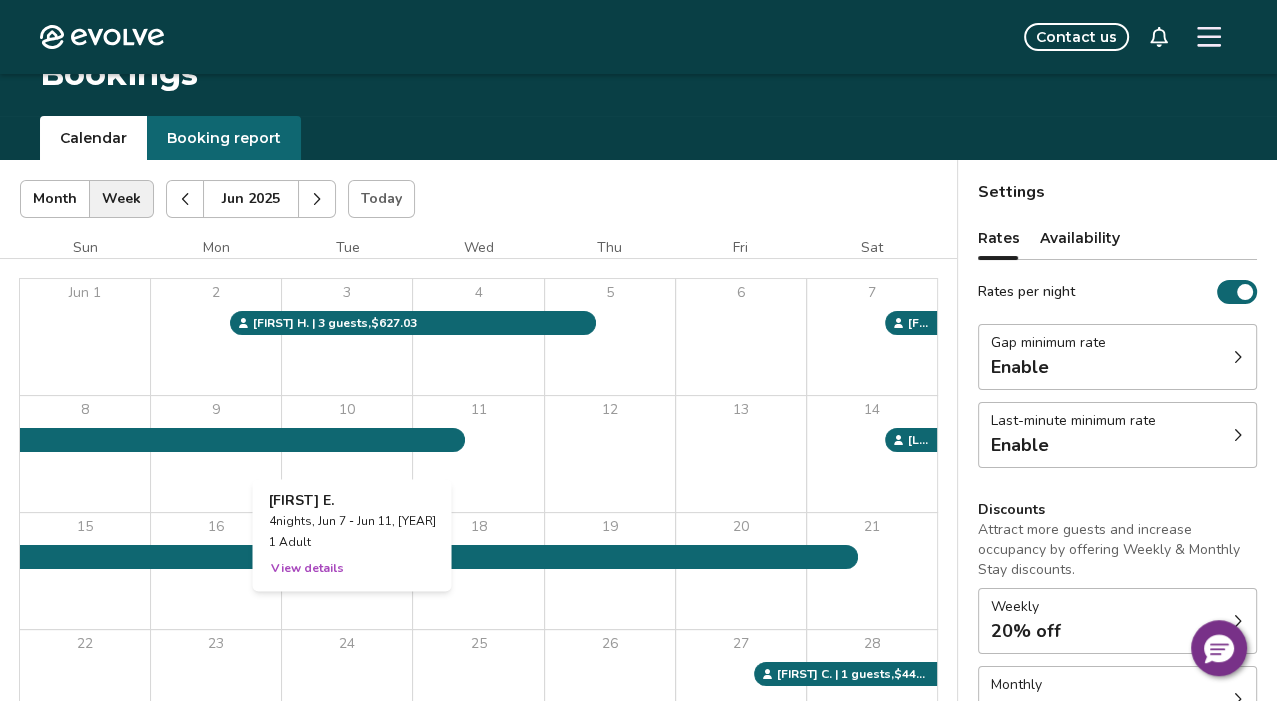scroll, scrollTop: 0, scrollLeft: 0, axis: both 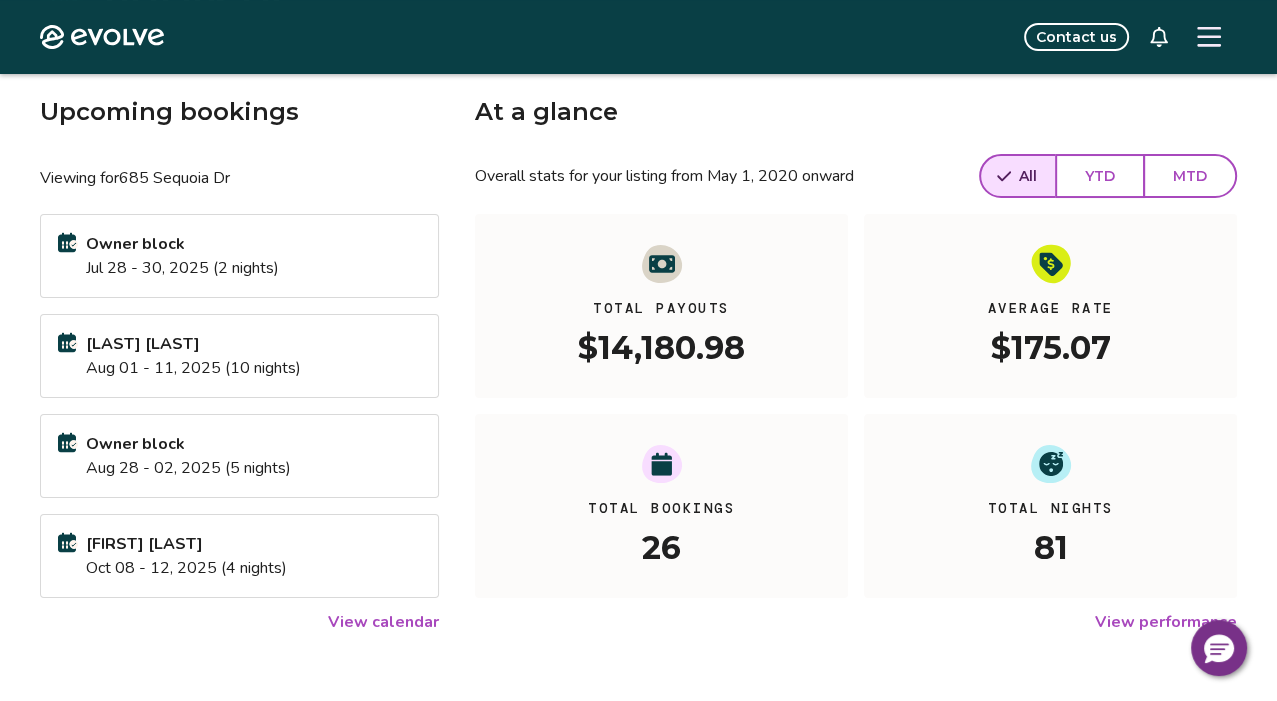 click on "View calendar" at bounding box center (383, 622) 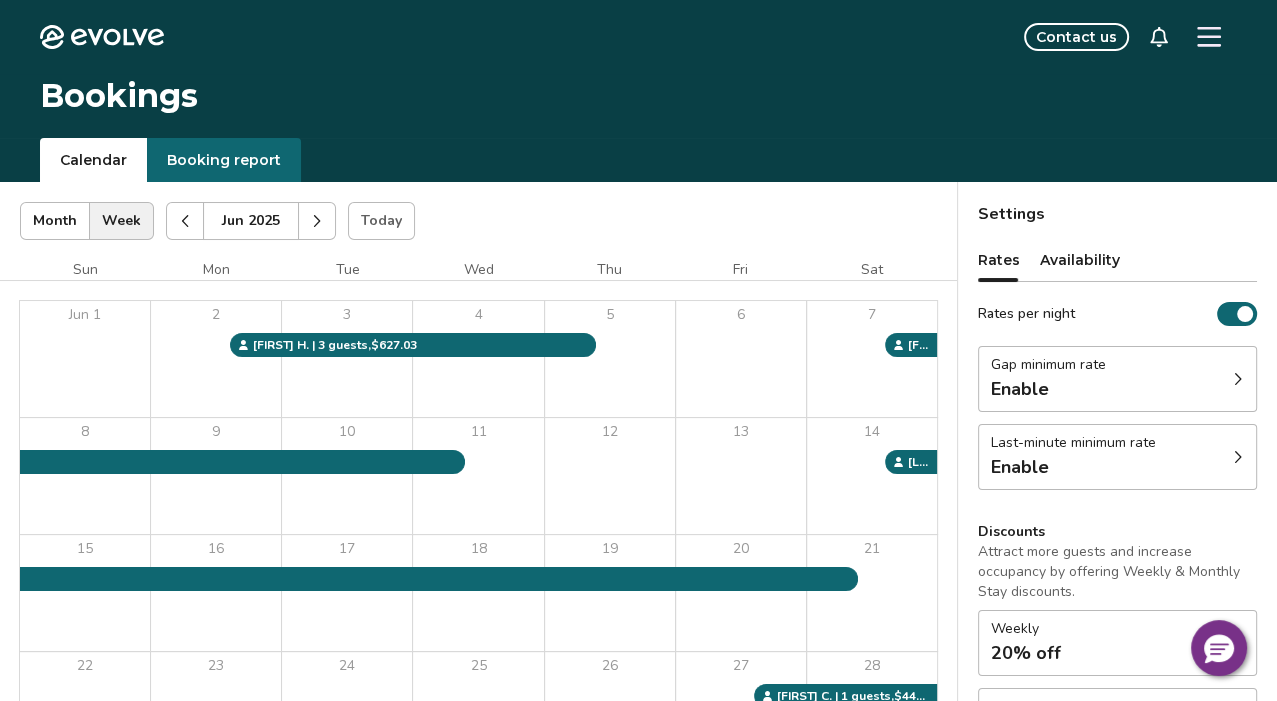 click at bounding box center [185, 221] 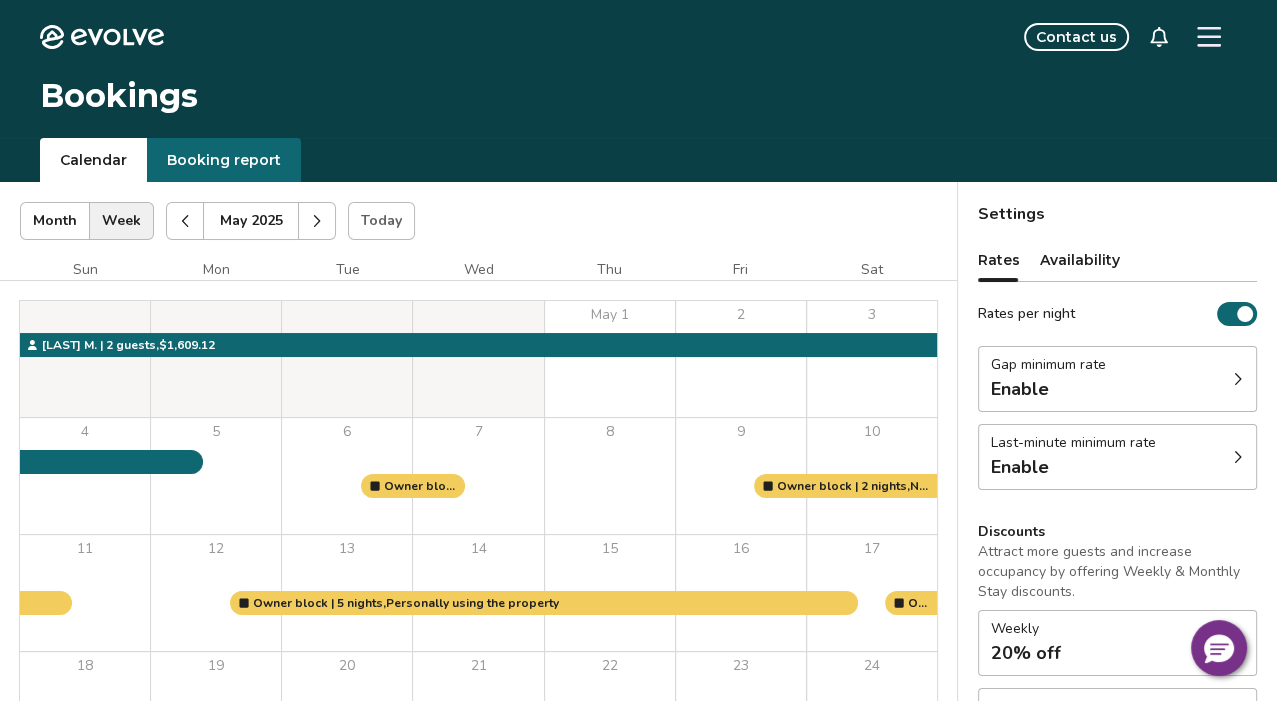 click 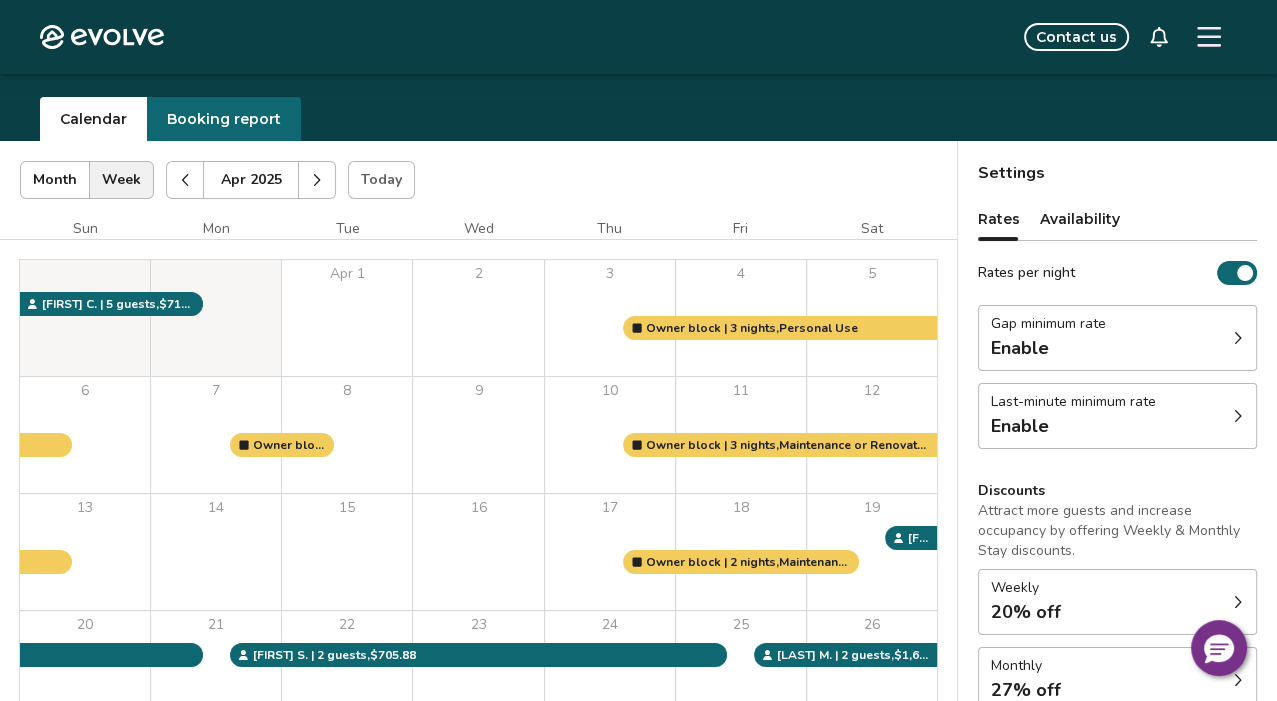 scroll, scrollTop: 31, scrollLeft: 0, axis: vertical 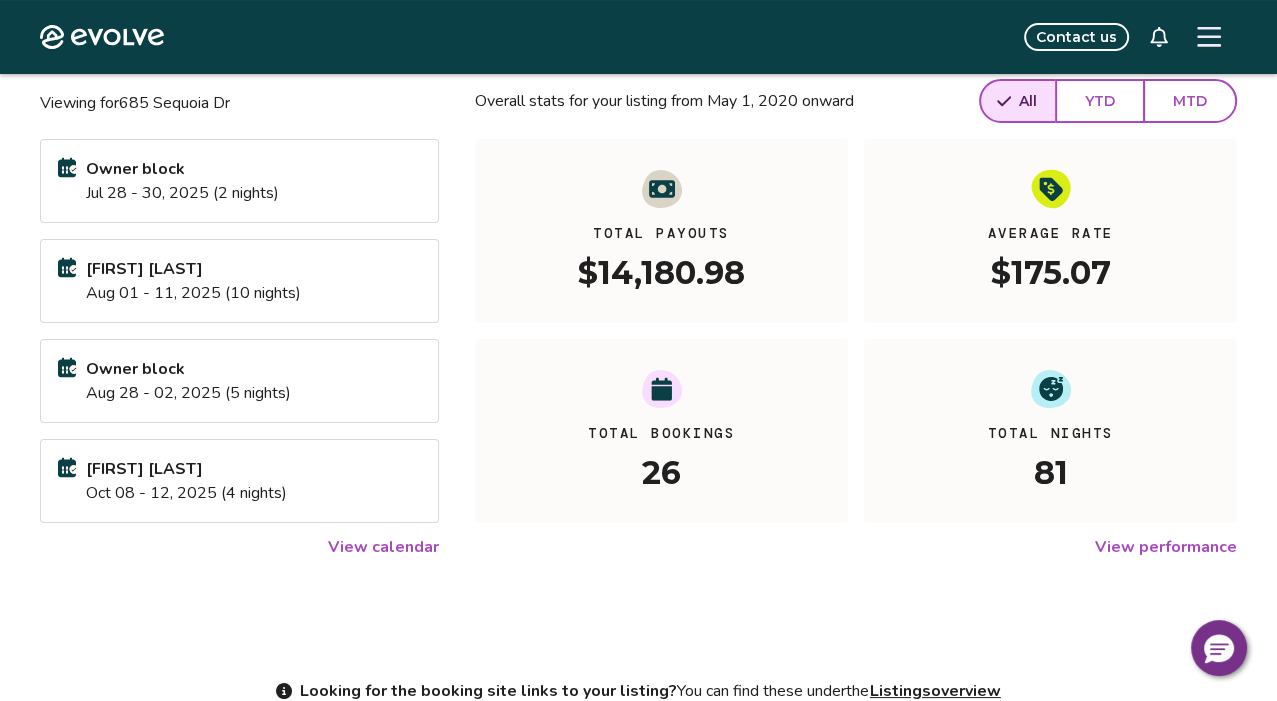 click on "View calendar" at bounding box center (383, 547) 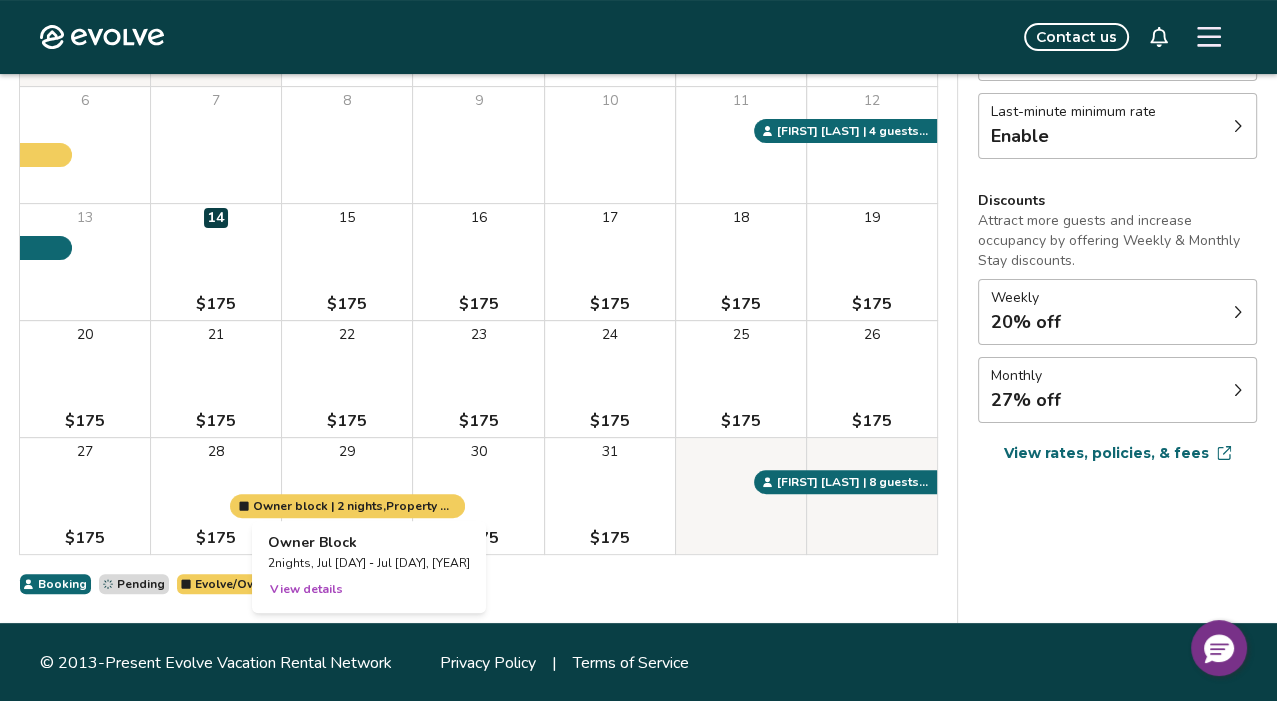 scroll, scrollTop: 325, scrollLeft: 0, axis: vertical 